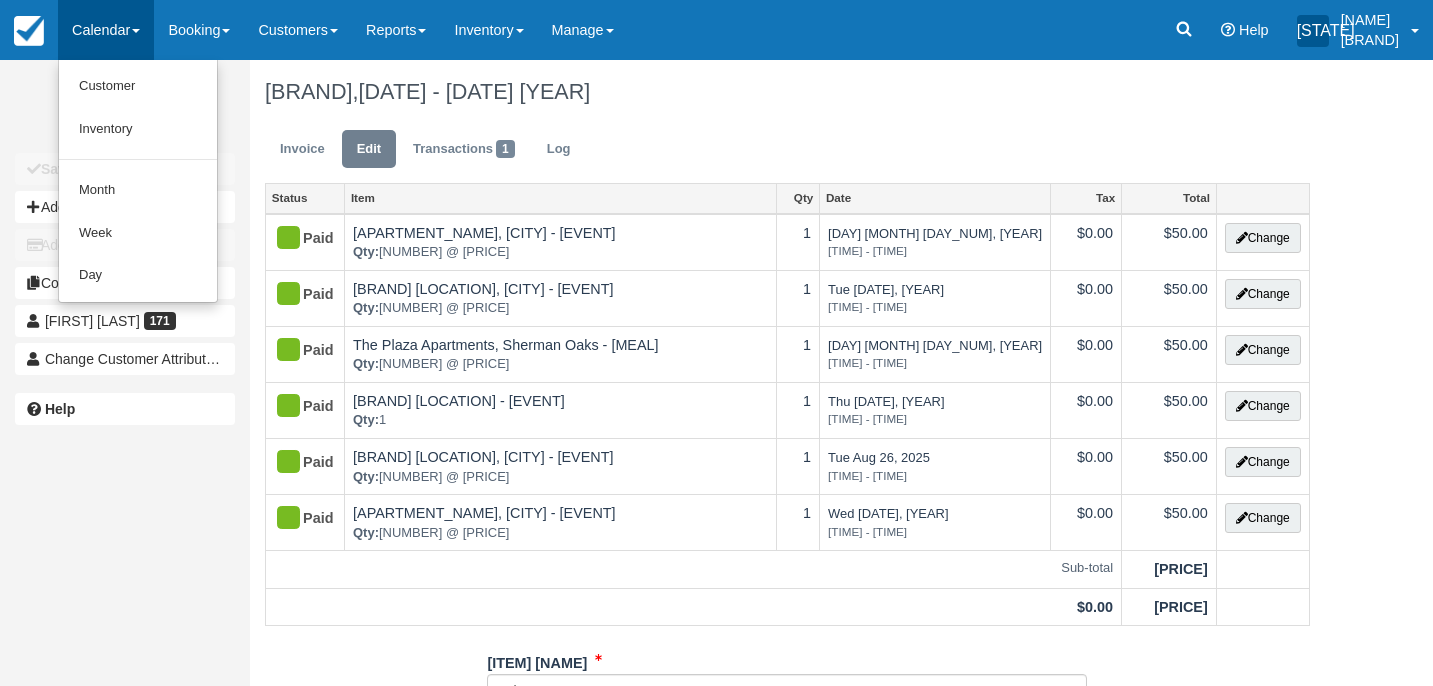scroll, scrollTop: 0, scrollLeft: 0, axis: both 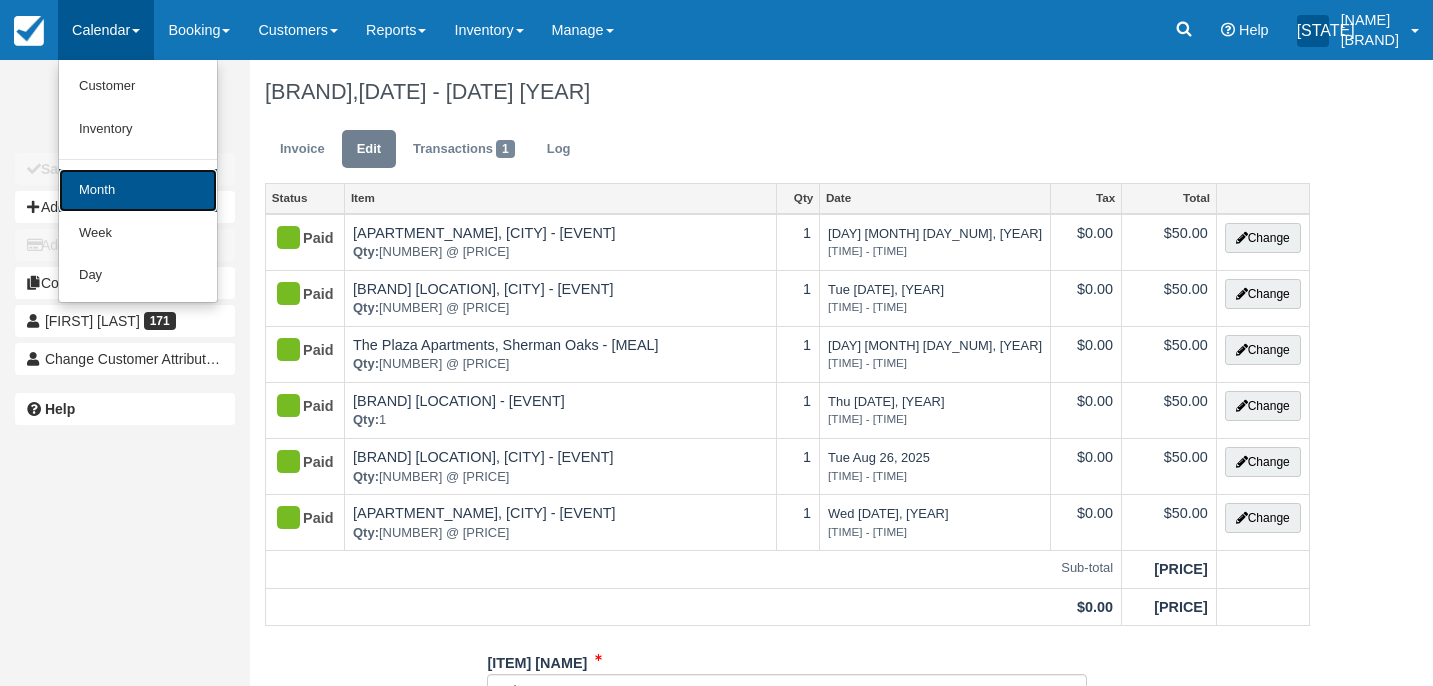 click on "Month" at bounding box center (138, 190) 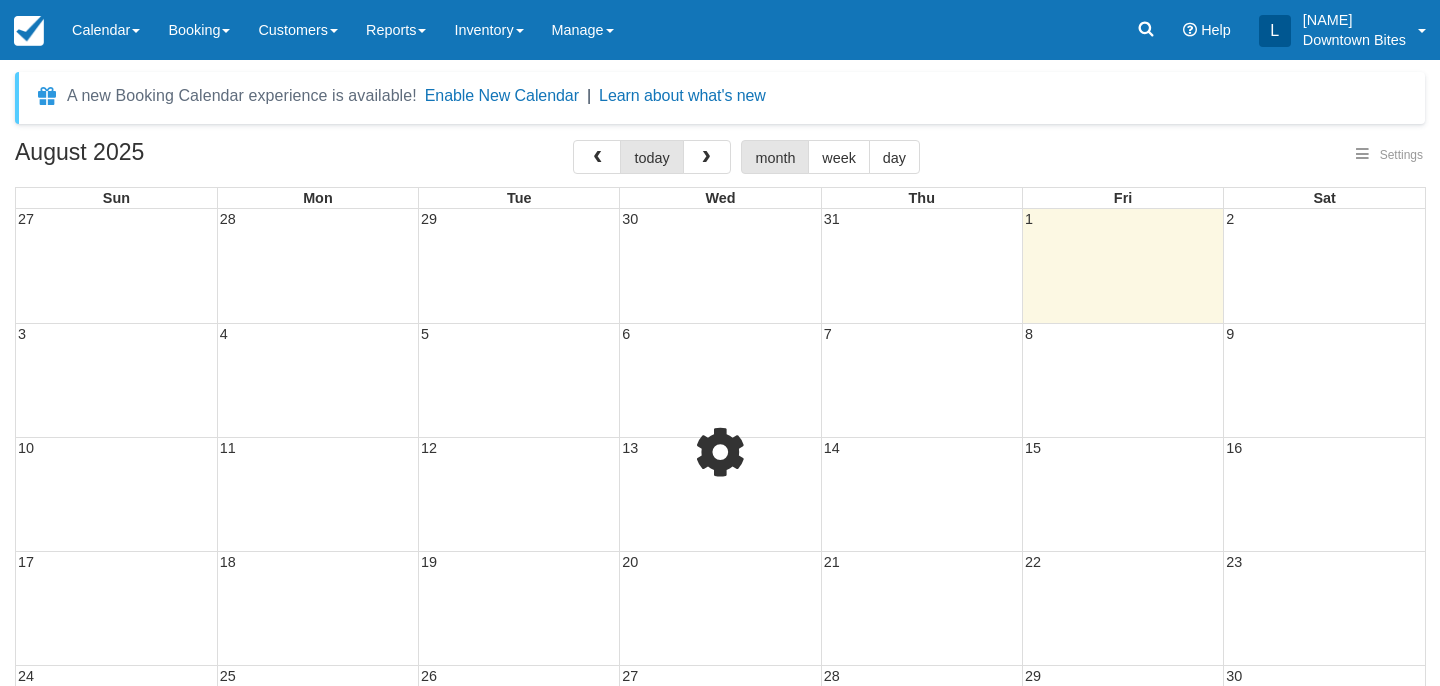 select 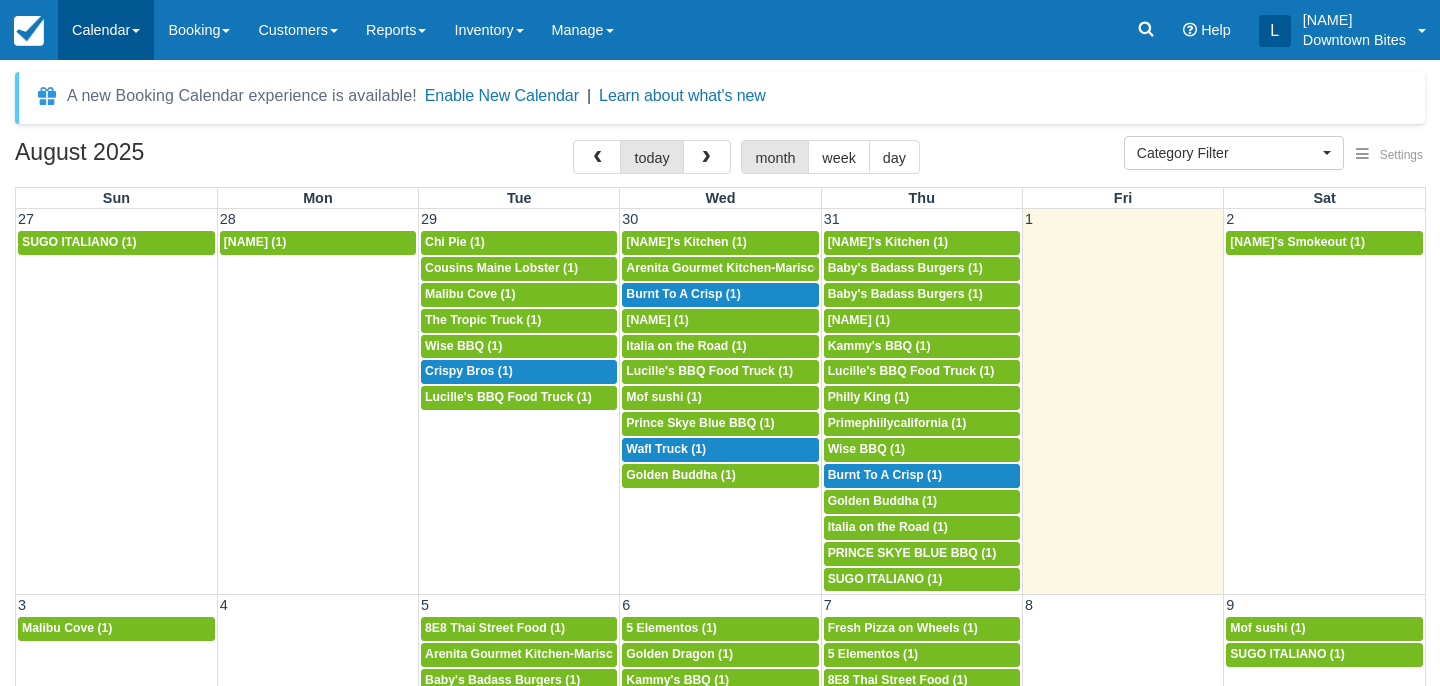 click on "Calendar" at bounding box center (106, 30) 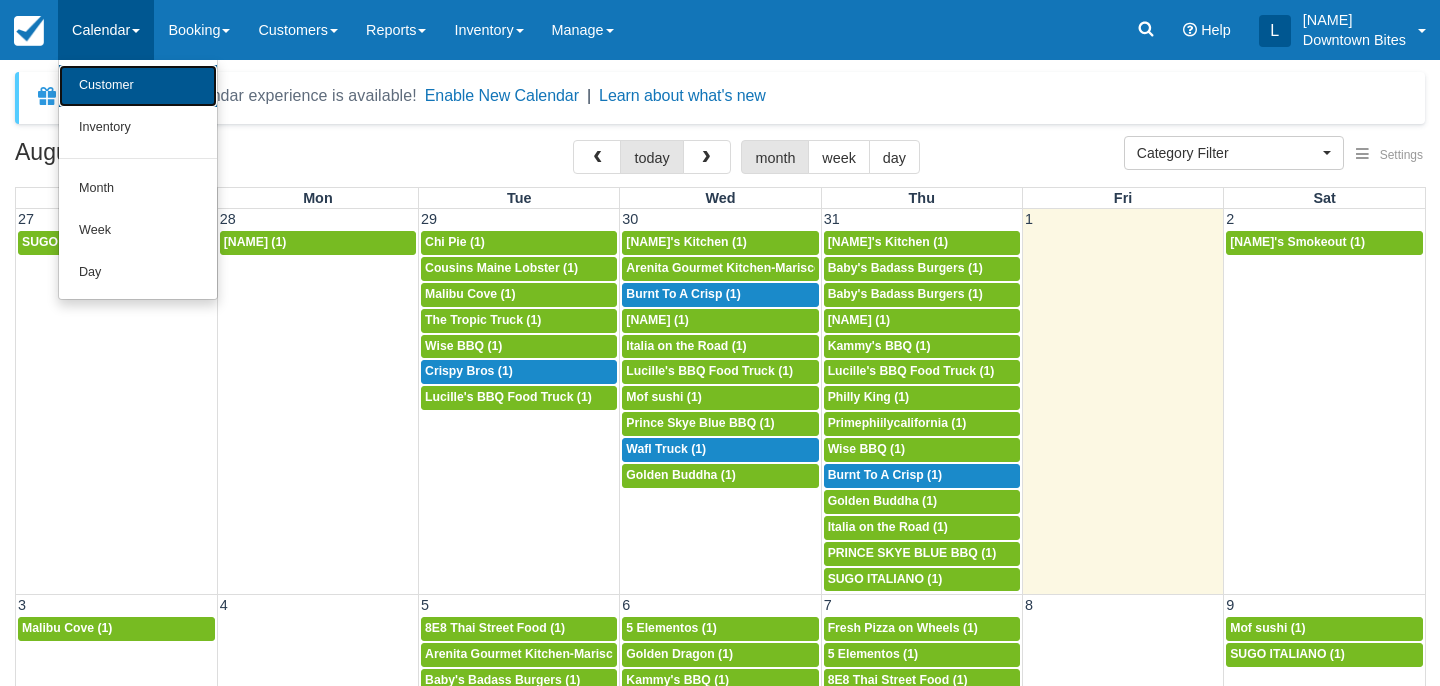 click on "Customer" at bounding box center [138, 86] 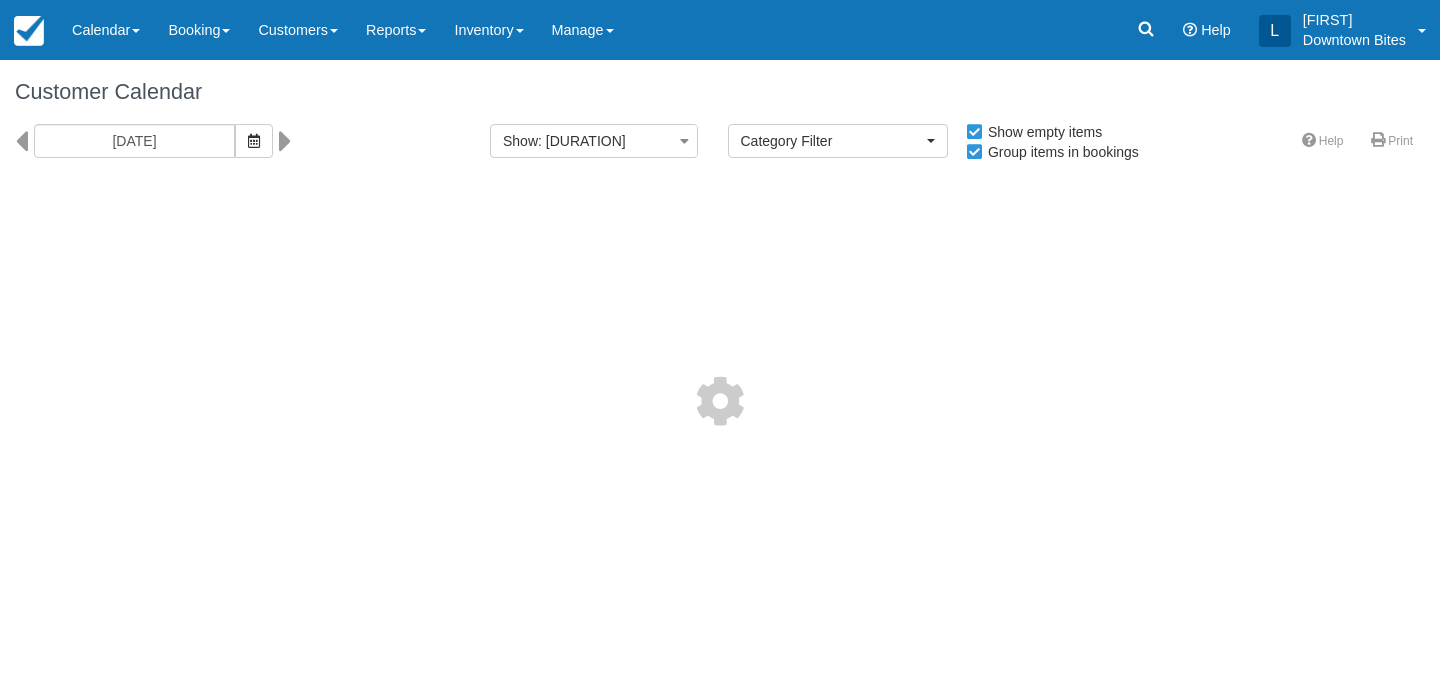 select 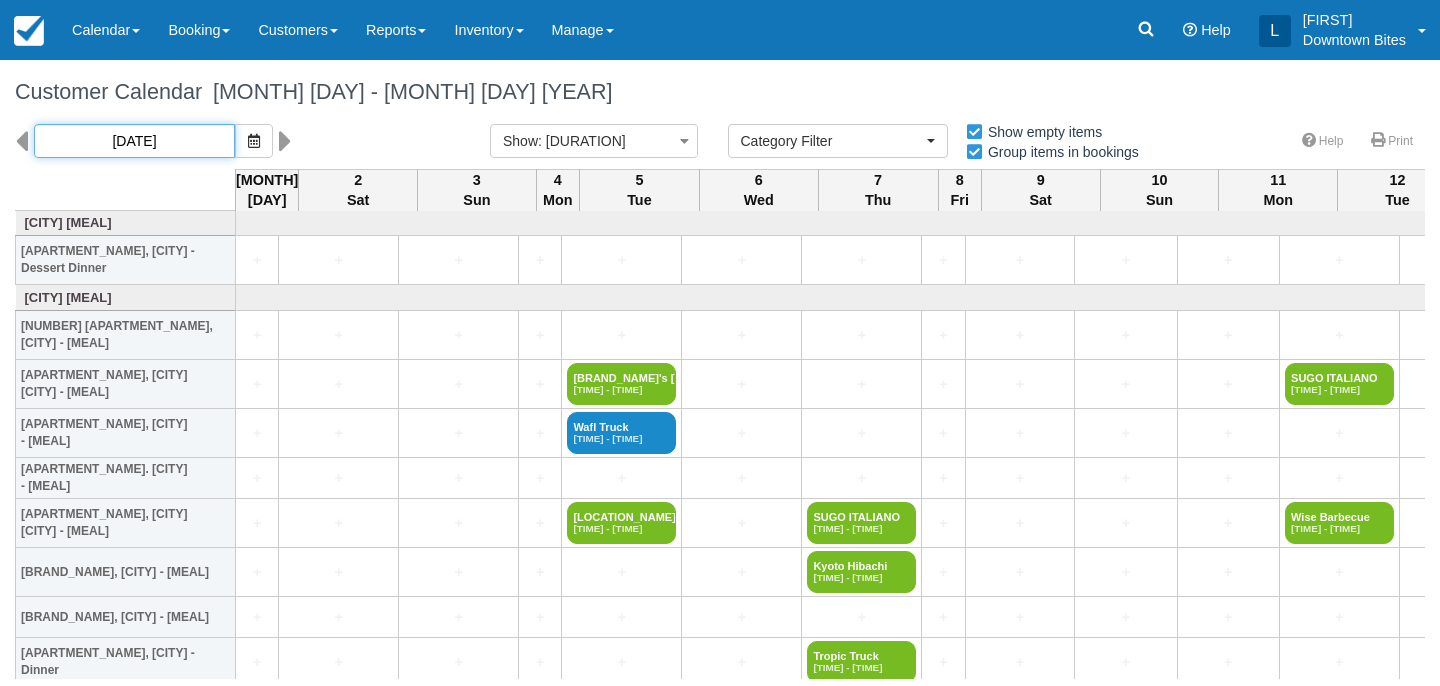 click on "[DATE]" at bounding box center (134, 141) 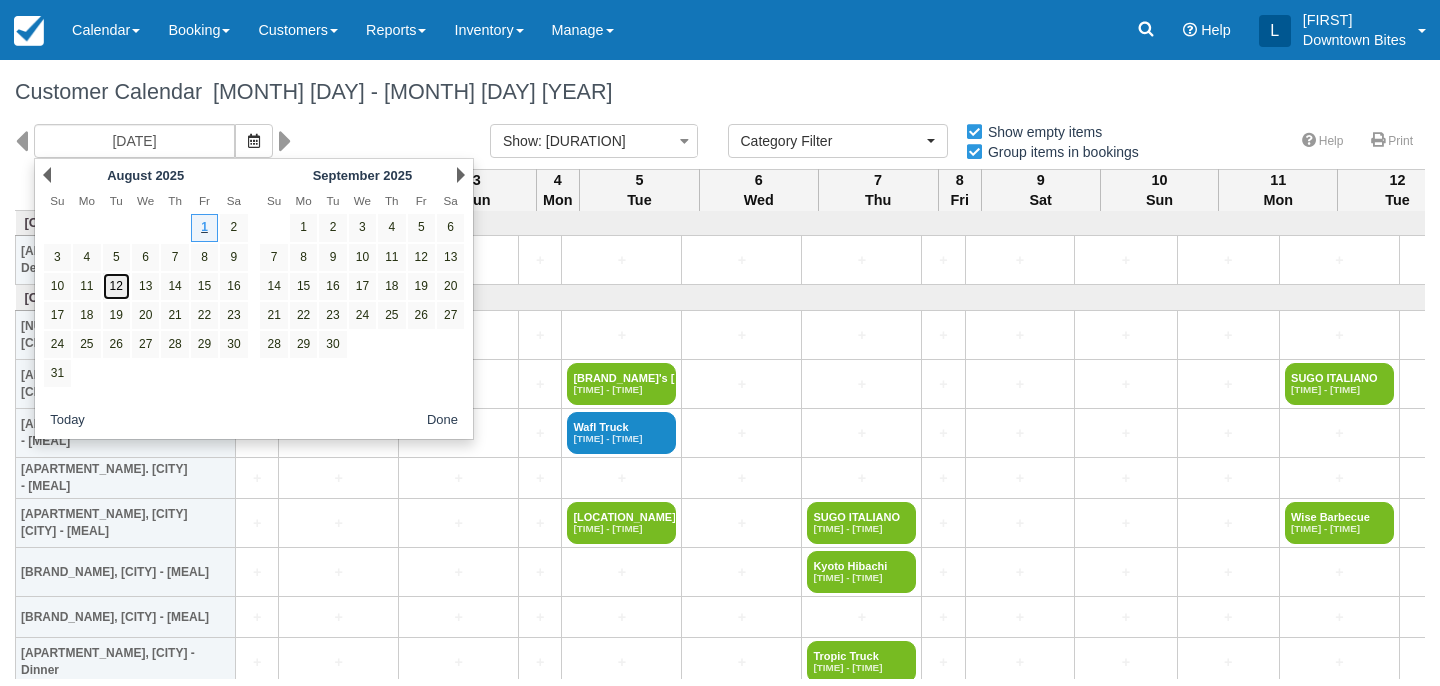 click on "12" at bounding box center (116, 286) 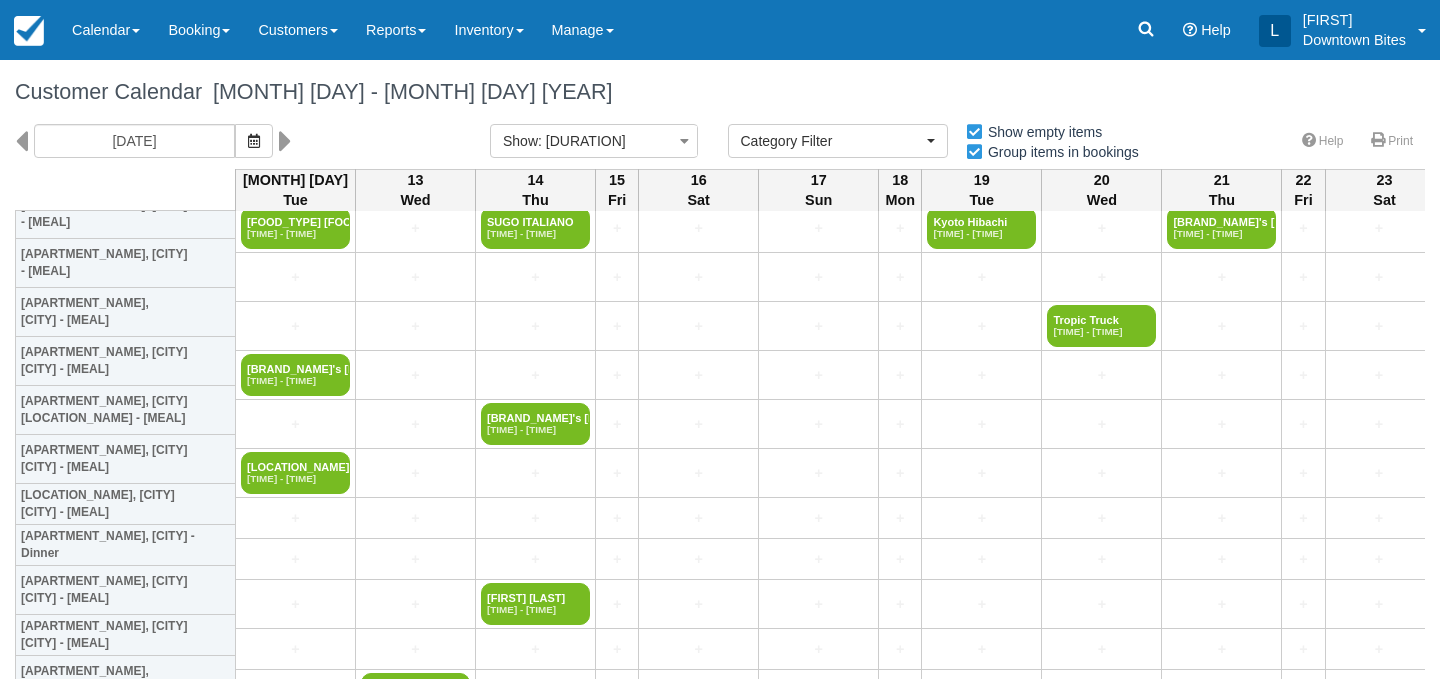 scroll, scrollTop: 865, scrollLeft: 0, axis: vertical 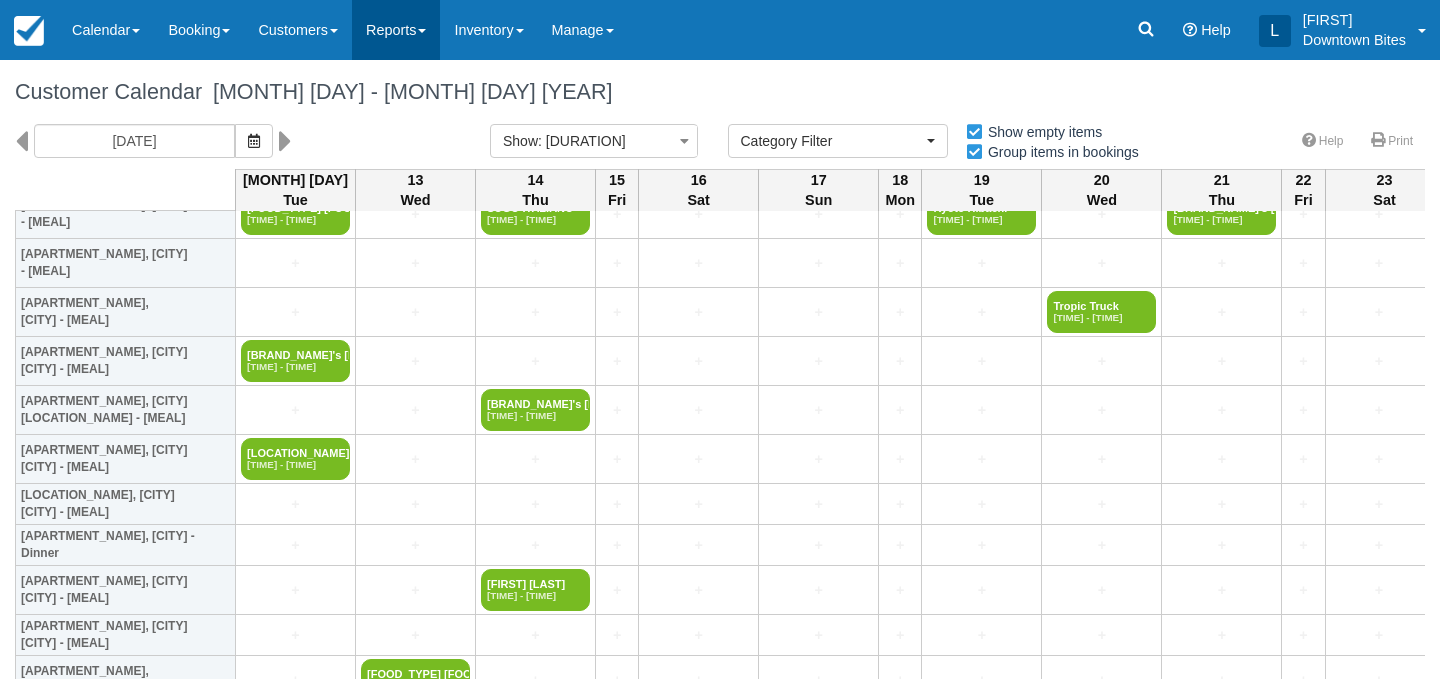 click on "Reports" at bounding box center (396, 30) 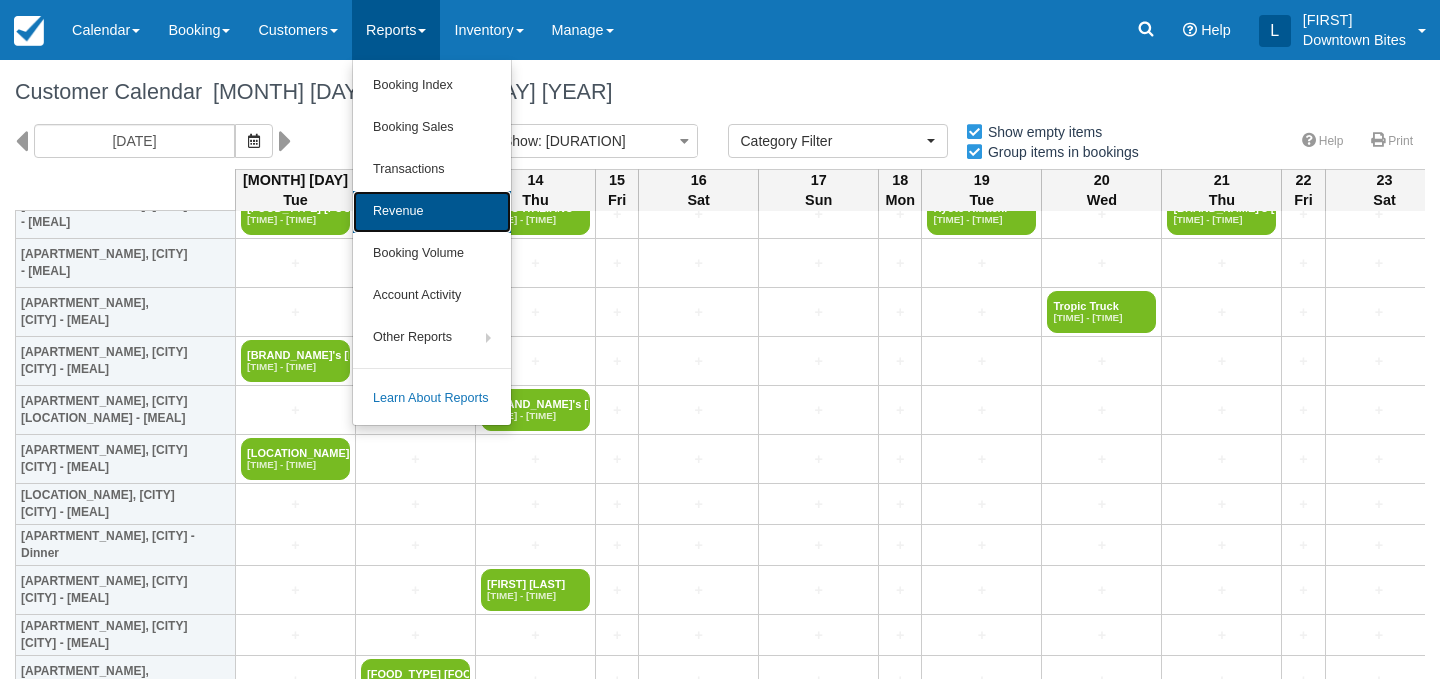 click on "Revenue" at bounding box center (432, 212) 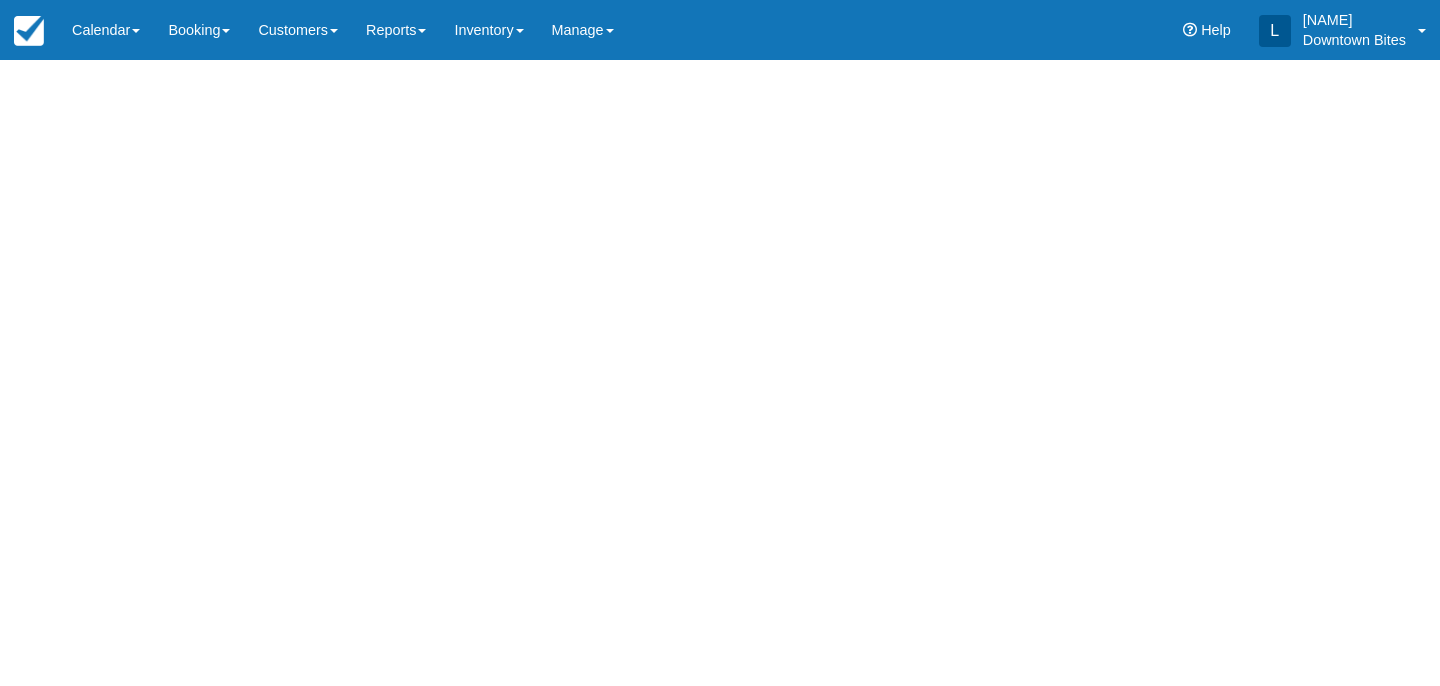 scroll, scrollTop: 0, scrollLeft: 0, axis: both 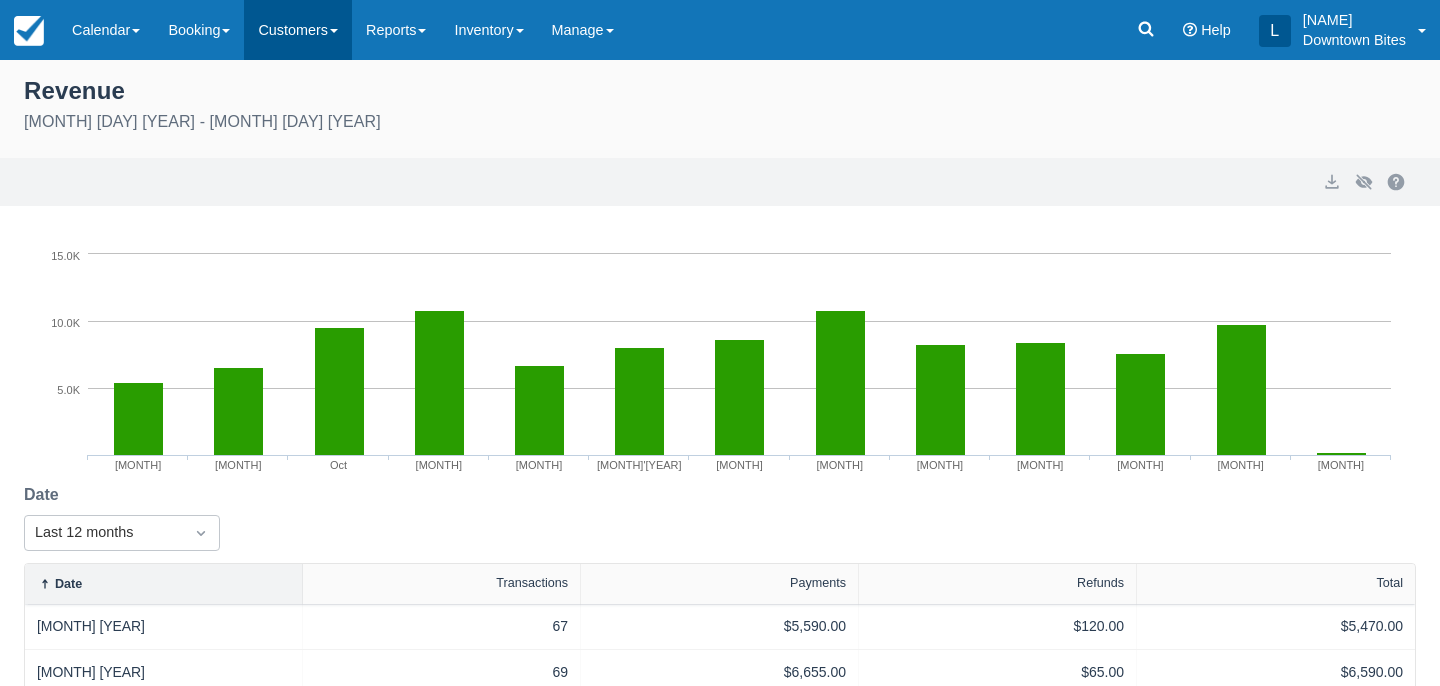 click on "Customers" at bounding box center (298, 30) 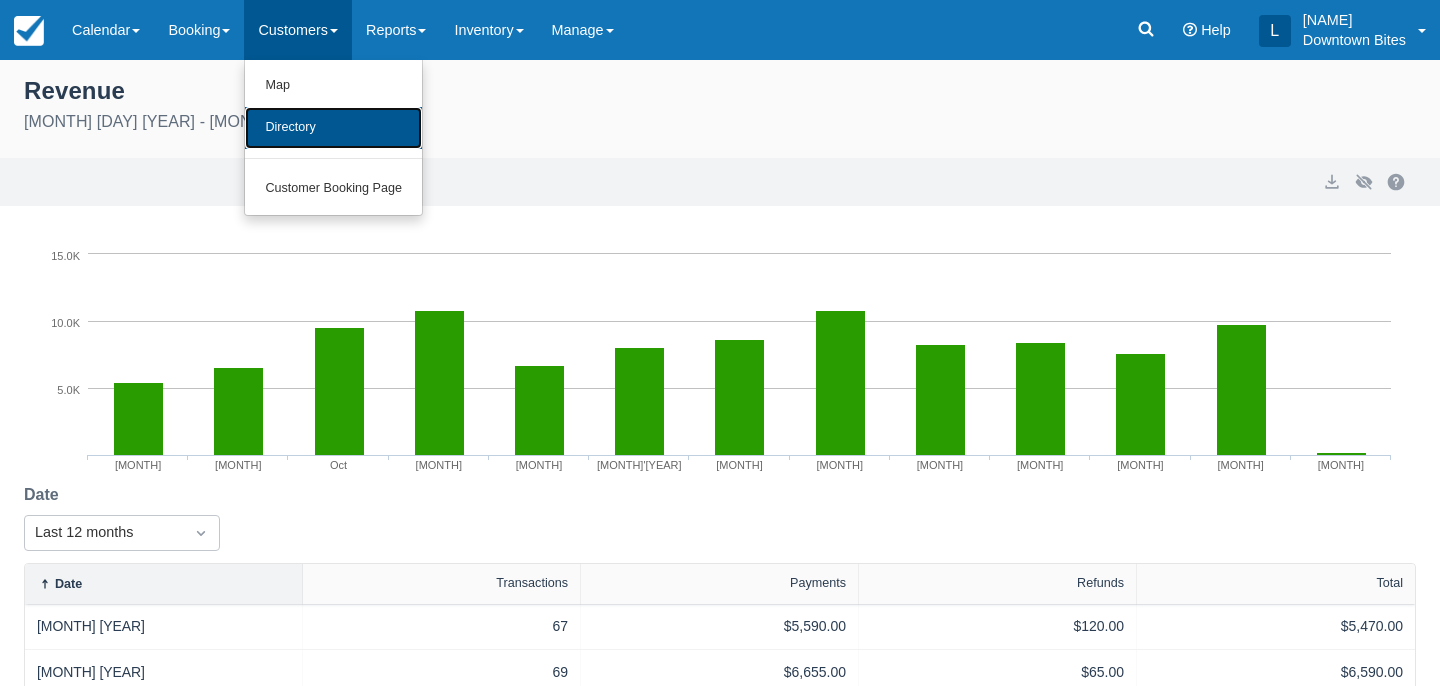 click on "Directory" at bounding box center (333, 128) 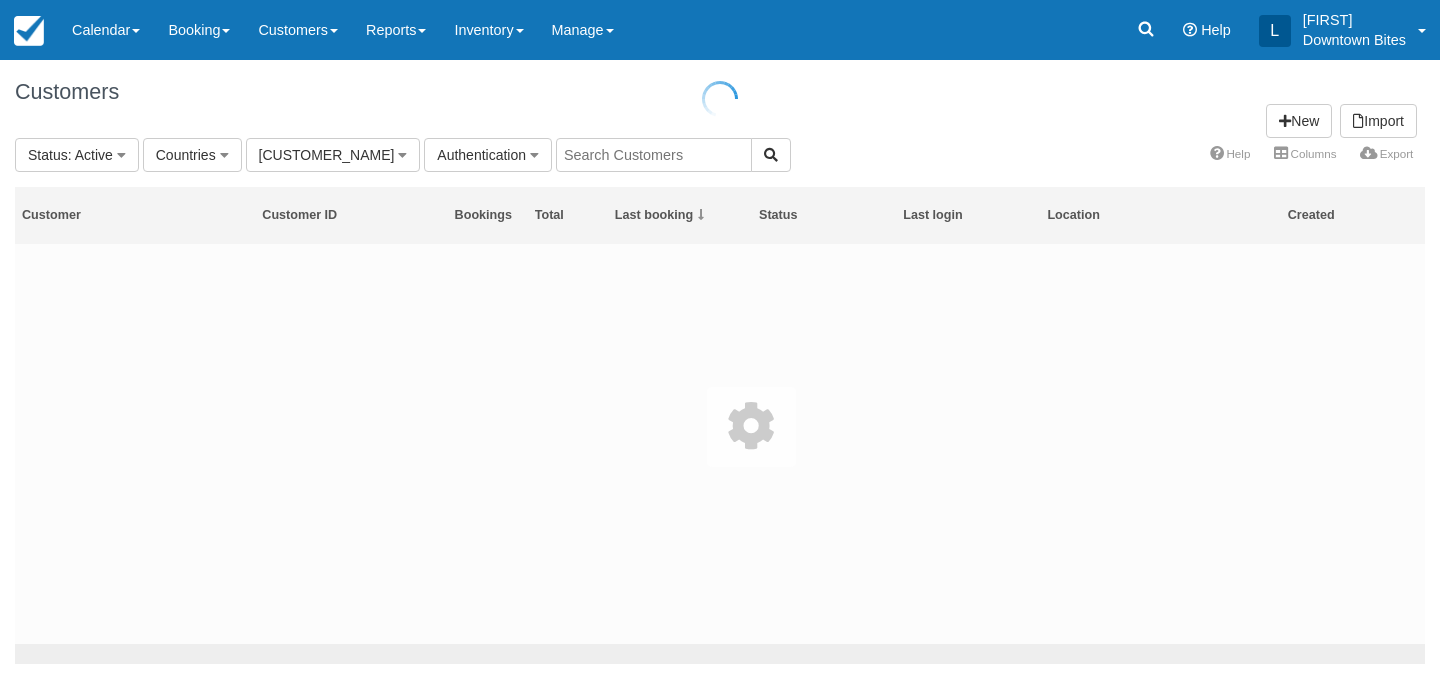 scroll, scrollTop: 0, scrollLeft: 0, axis: both 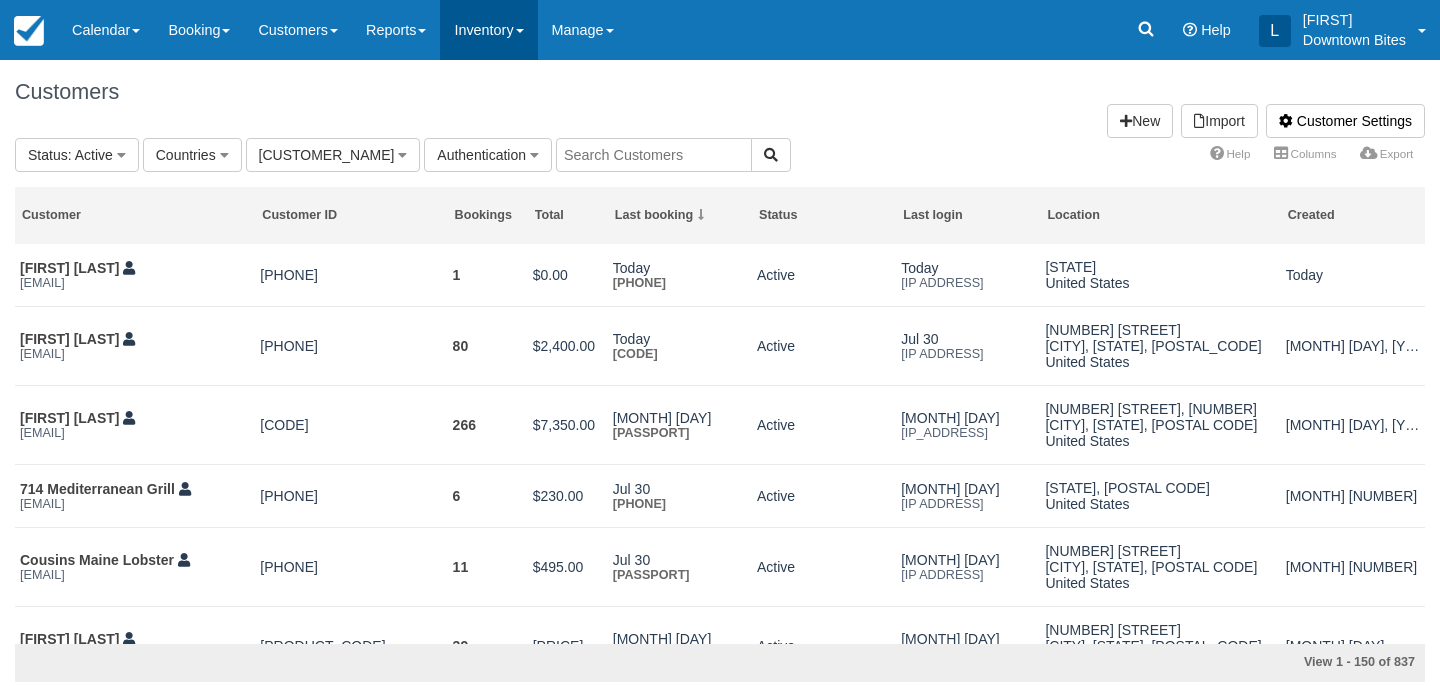 click on "Inventory" at bounding box center (488, 30) 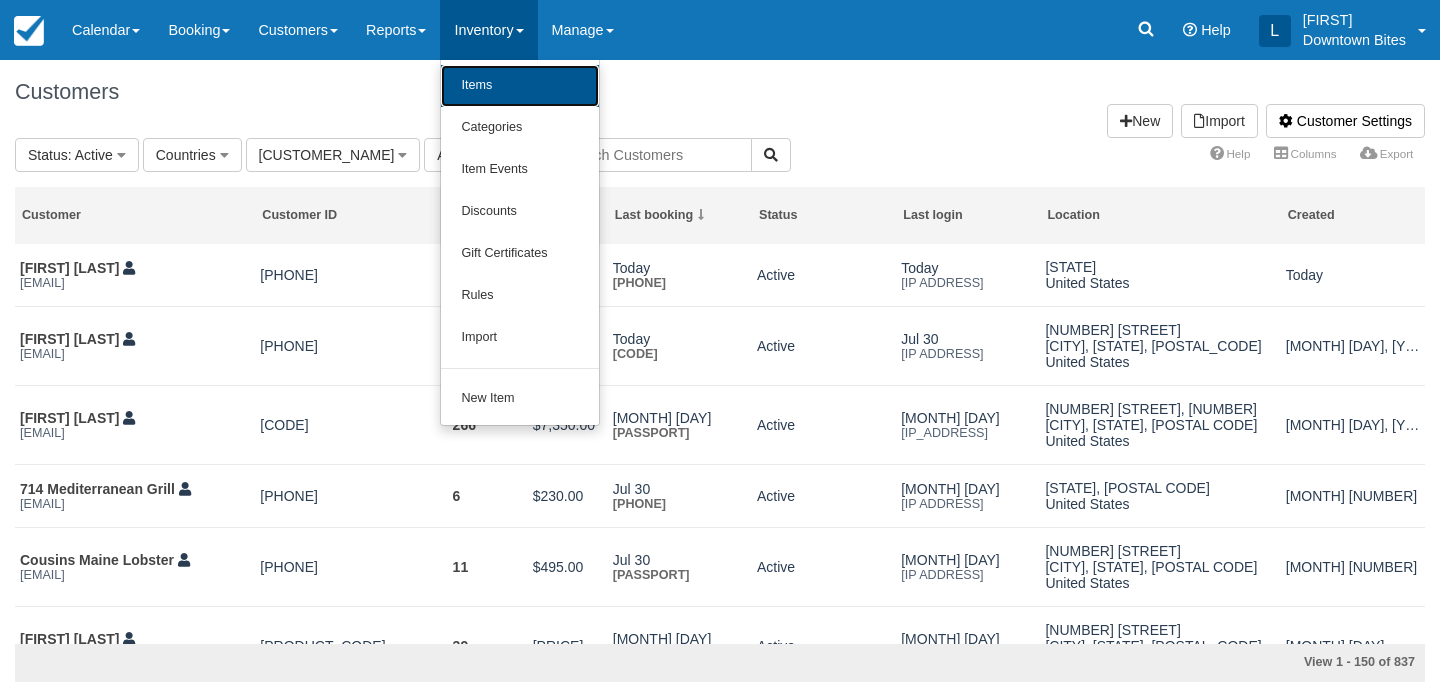 click on "Items" at bounding box center [520, 86] 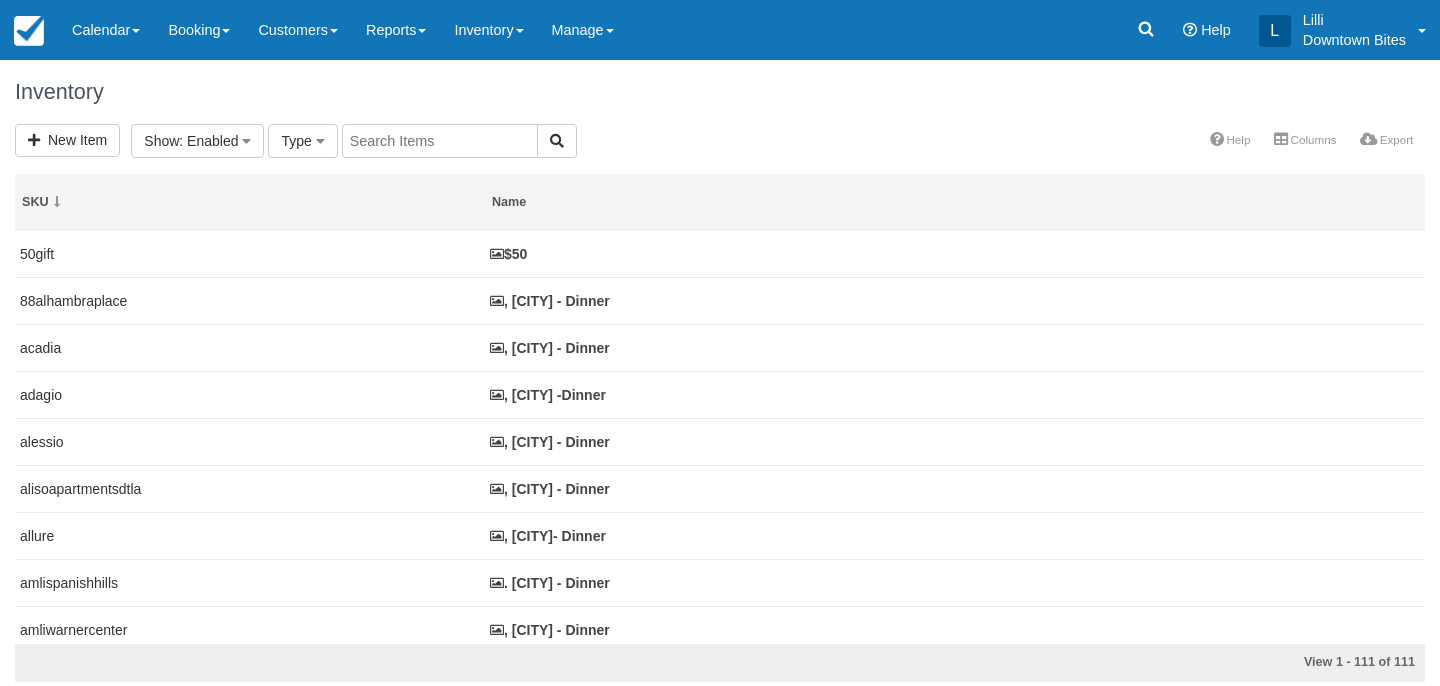 select 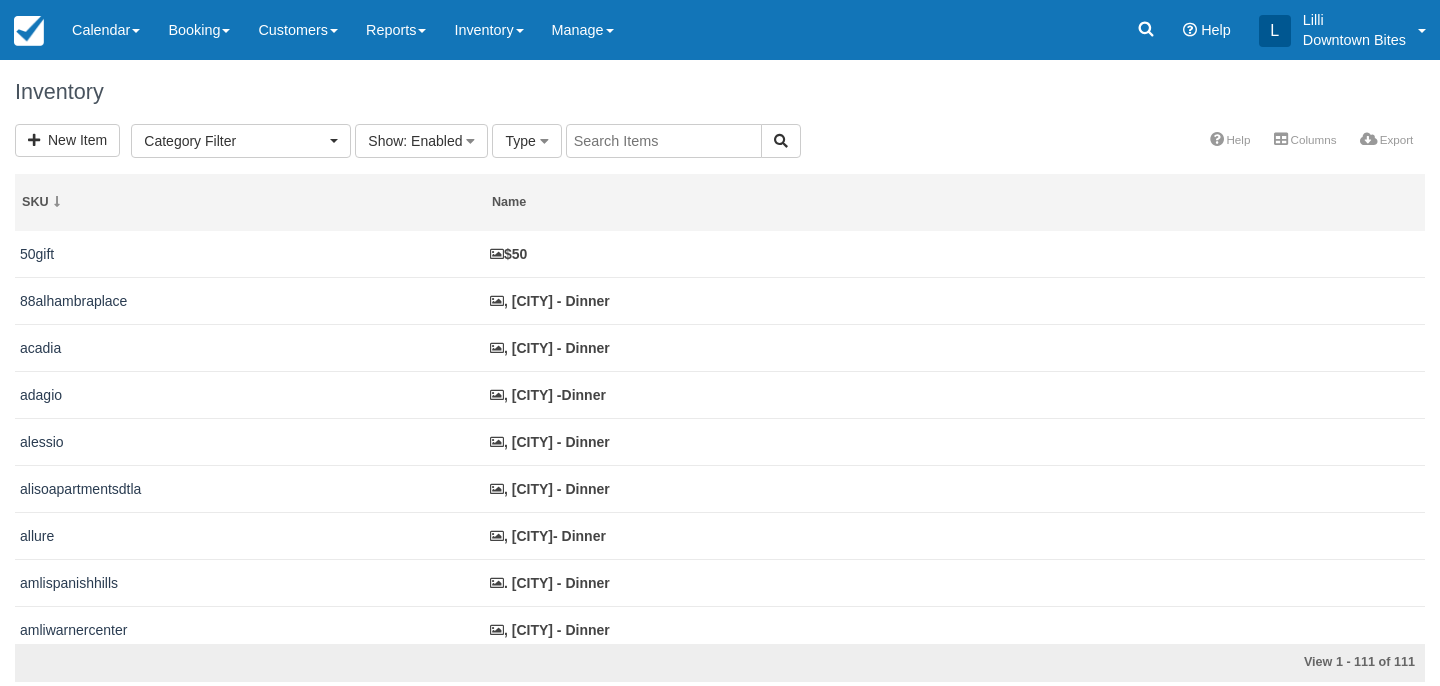 click at bounding box center [664, 141] 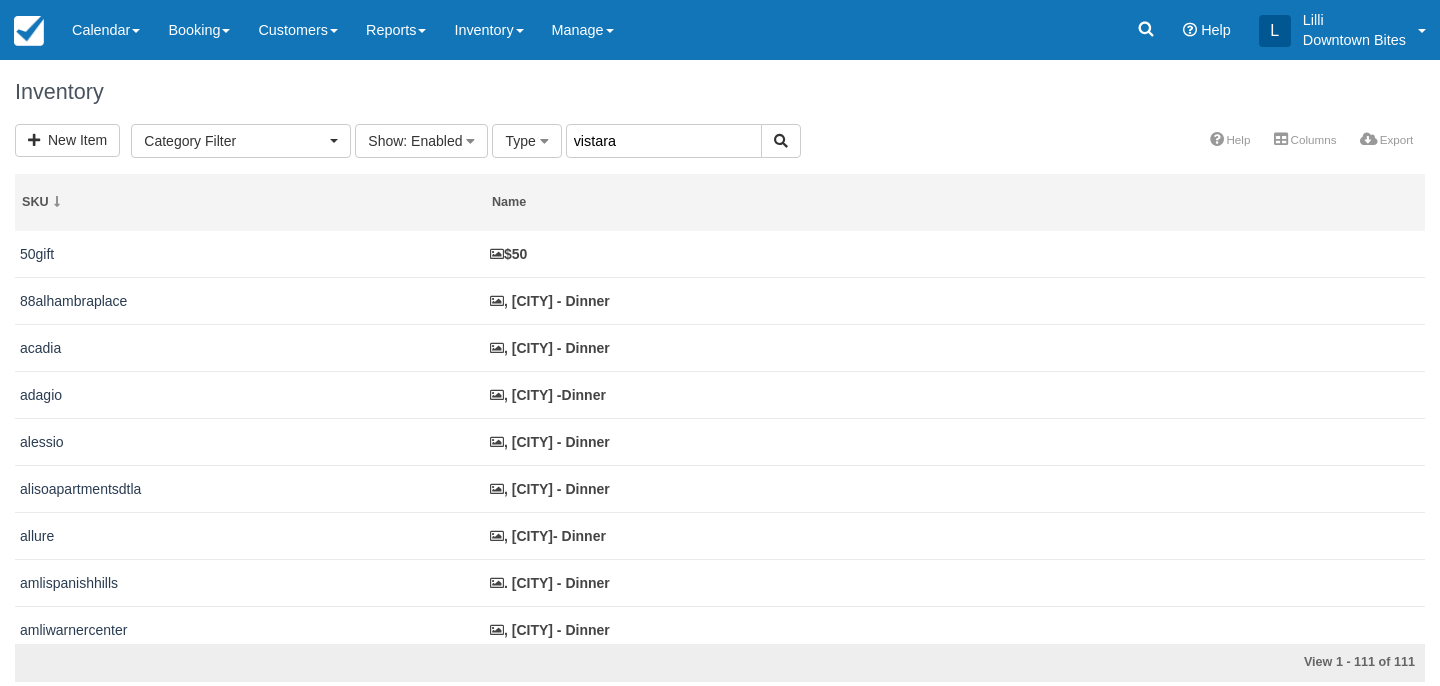 type on "vistara" 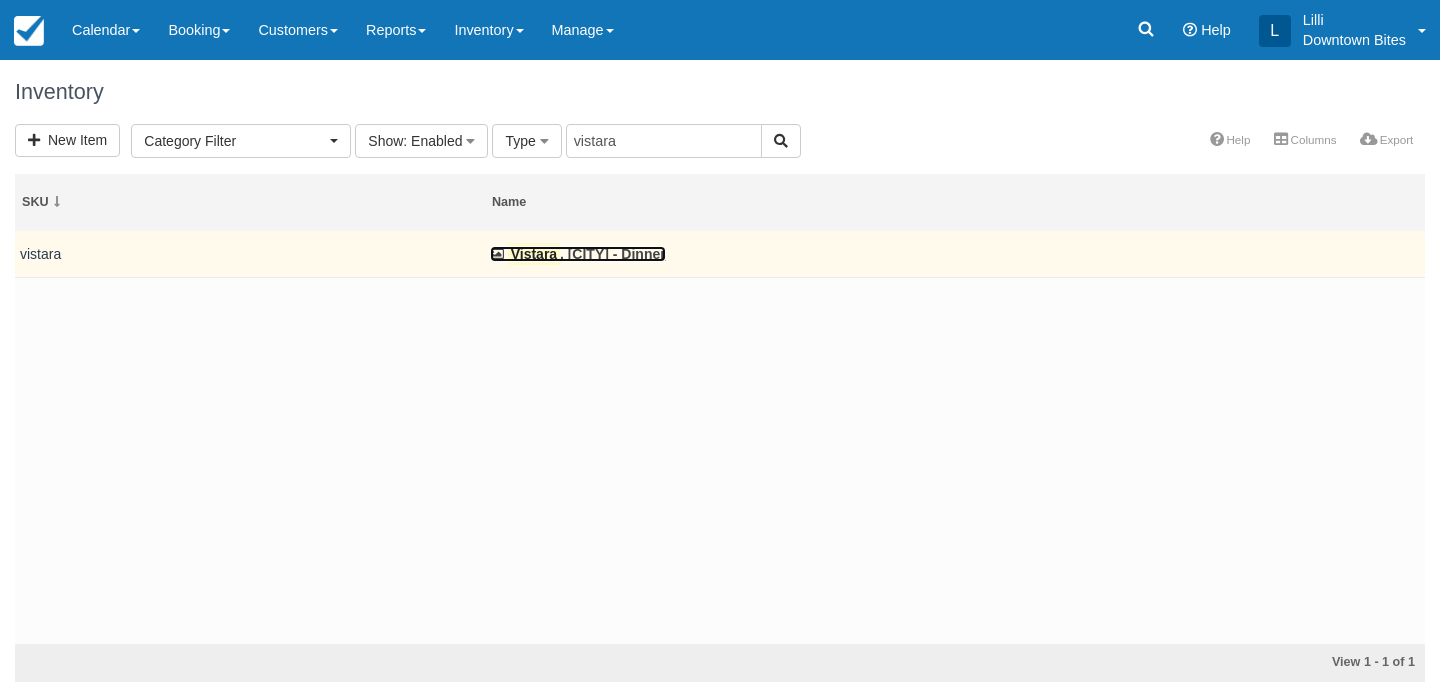 click on "Vistara , Ontario - Dinner" at bounding box center (578, 254) 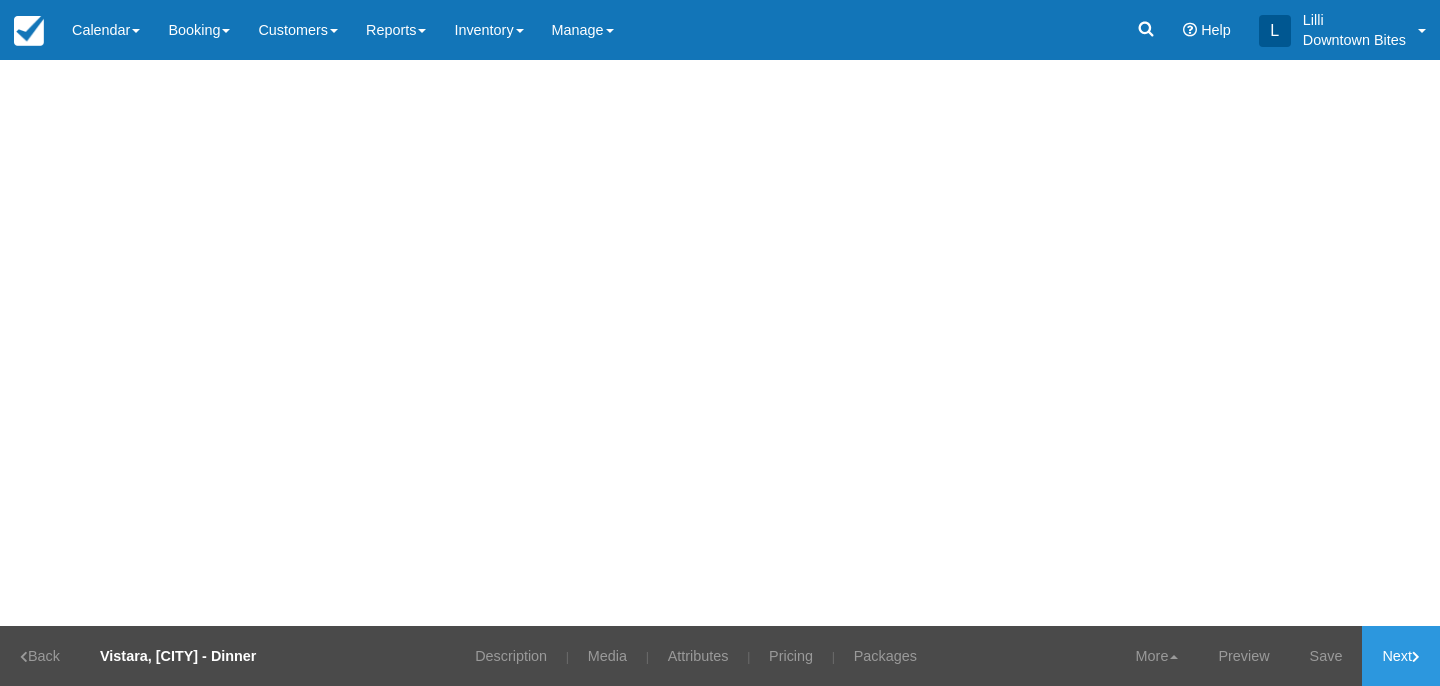scroll, scrollTop: 0, scrollLeft: 0, axis: both 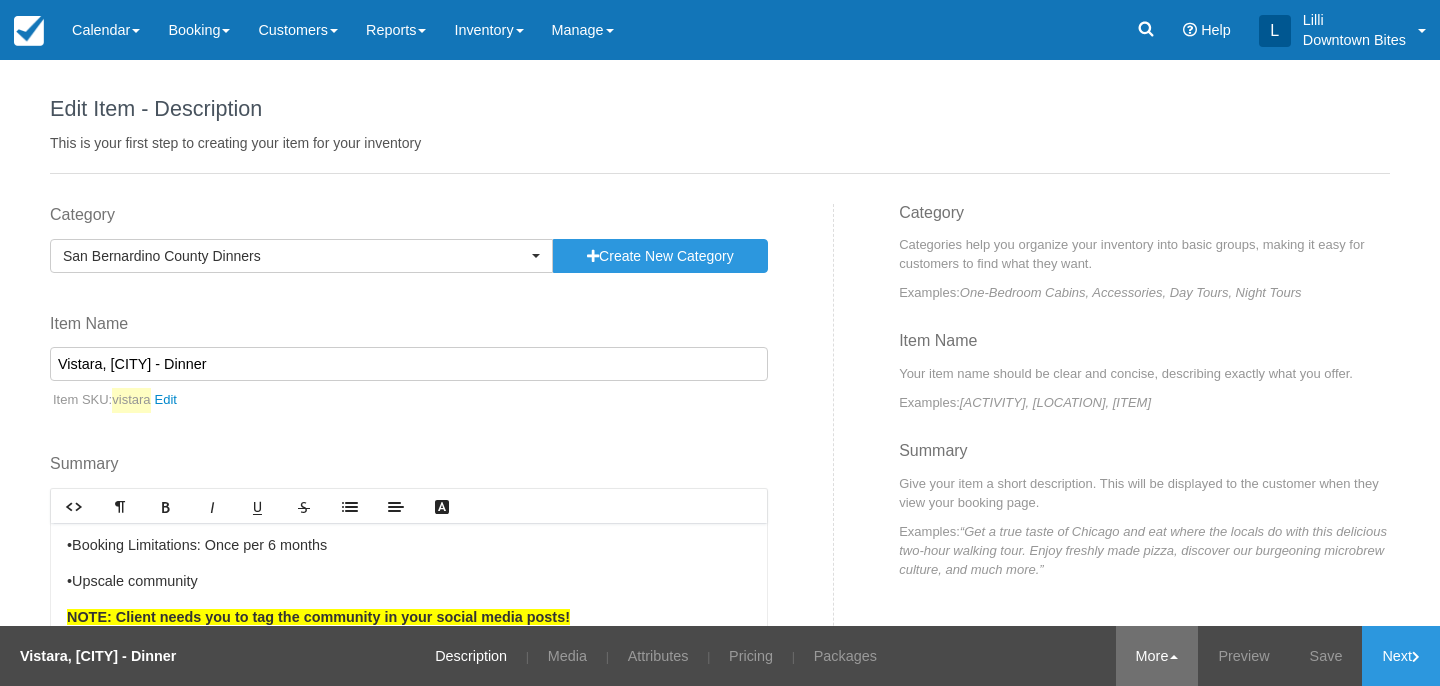 click on "More" at bounding box center (1157, 656) 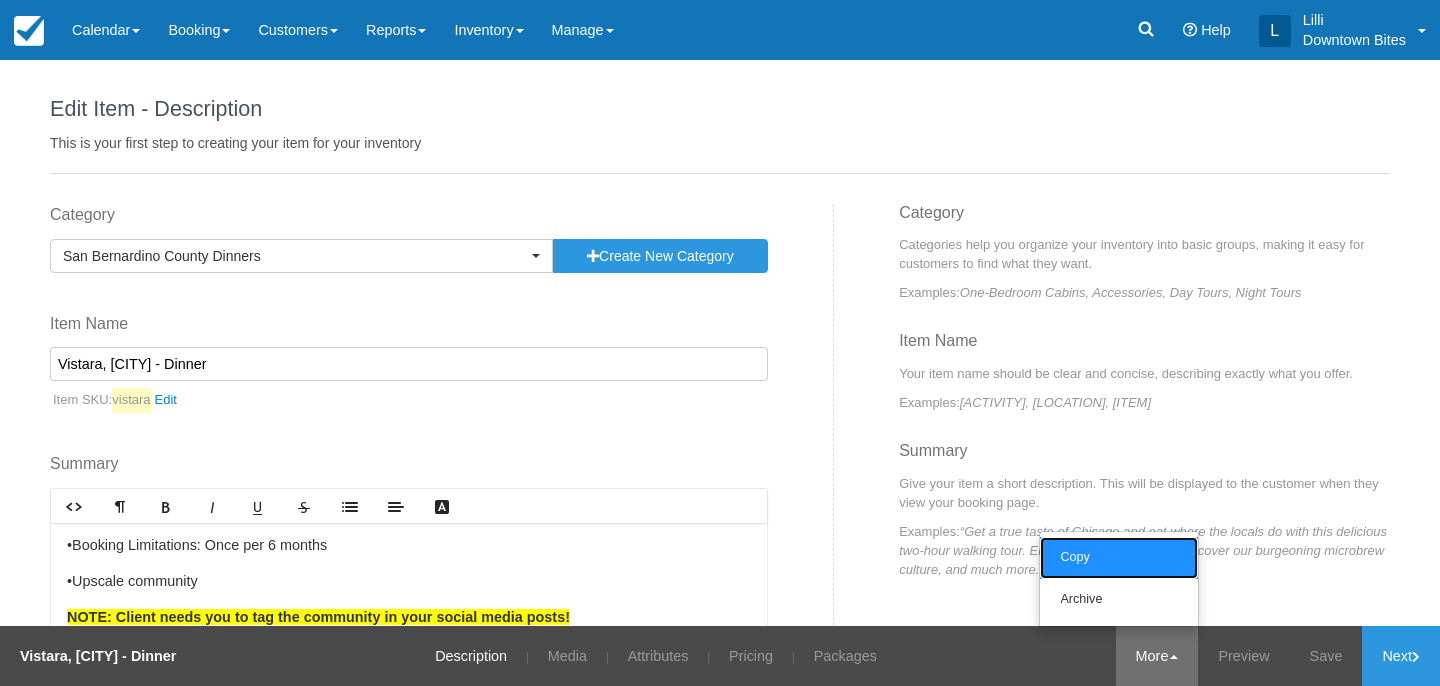 click on "Copy" at bounding box center (1119, 558) 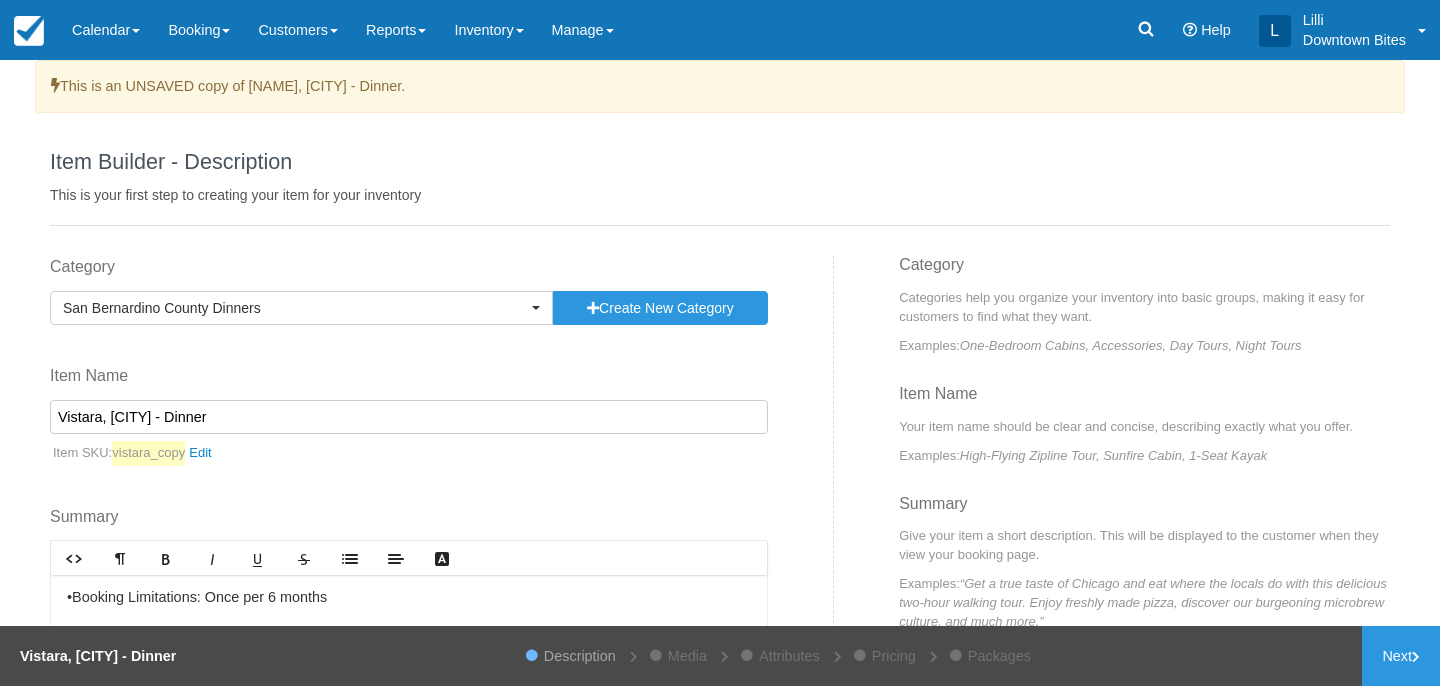 scroll, scrollTop: 0, scrollLeft: 0, axis: both 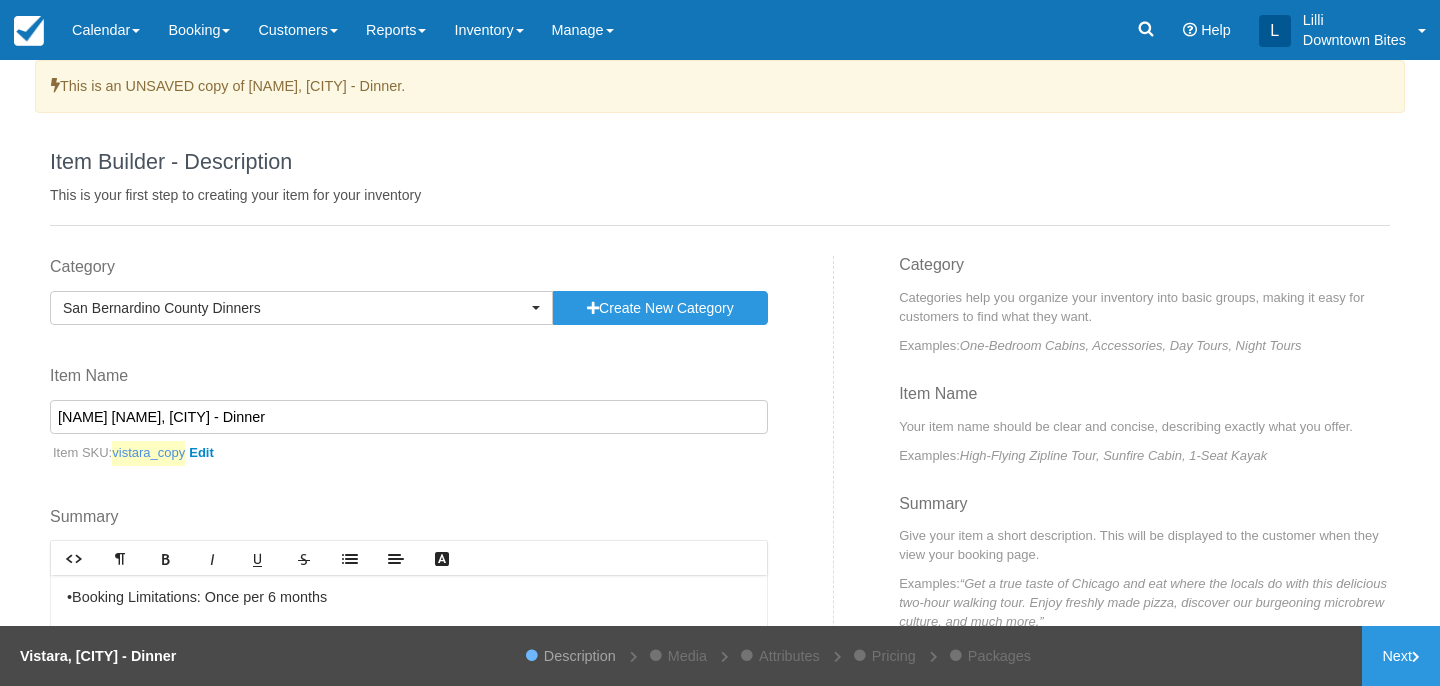 type on "[NAME] [NAME], [CITY] - Dinner" 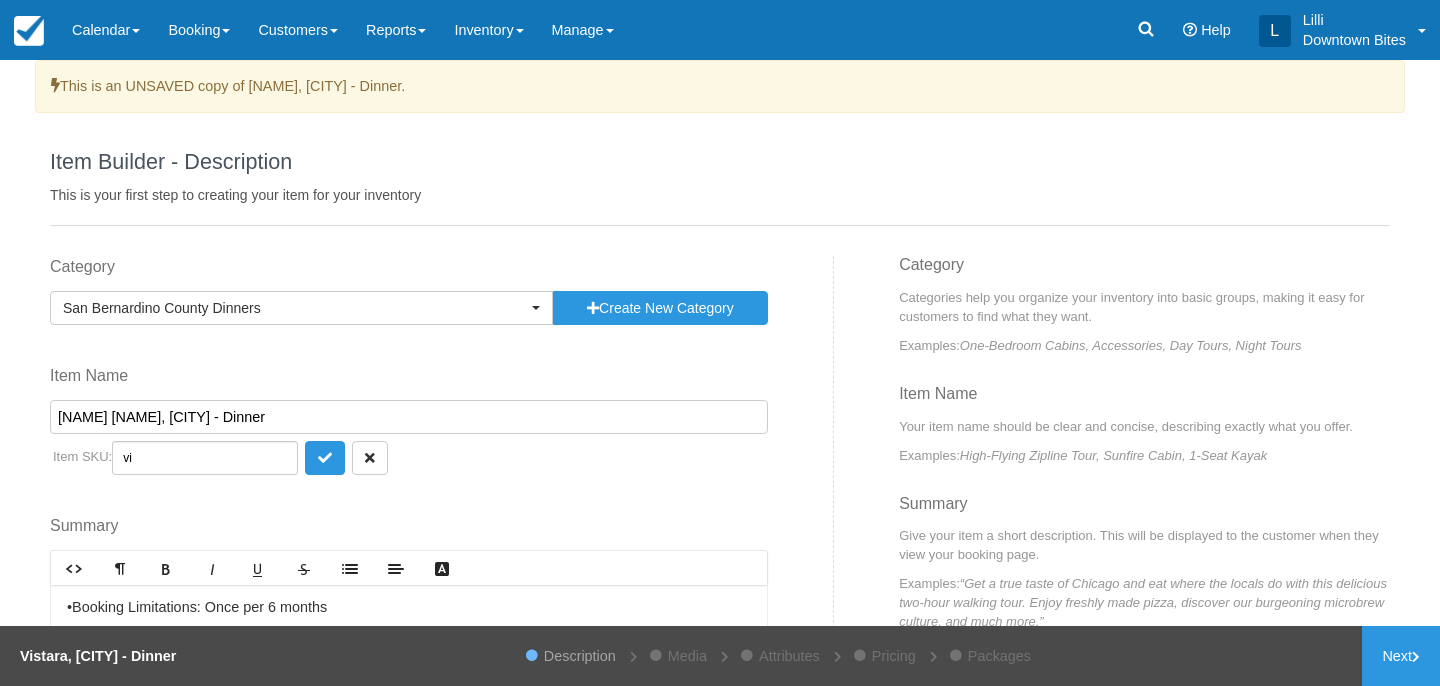 type on "v" 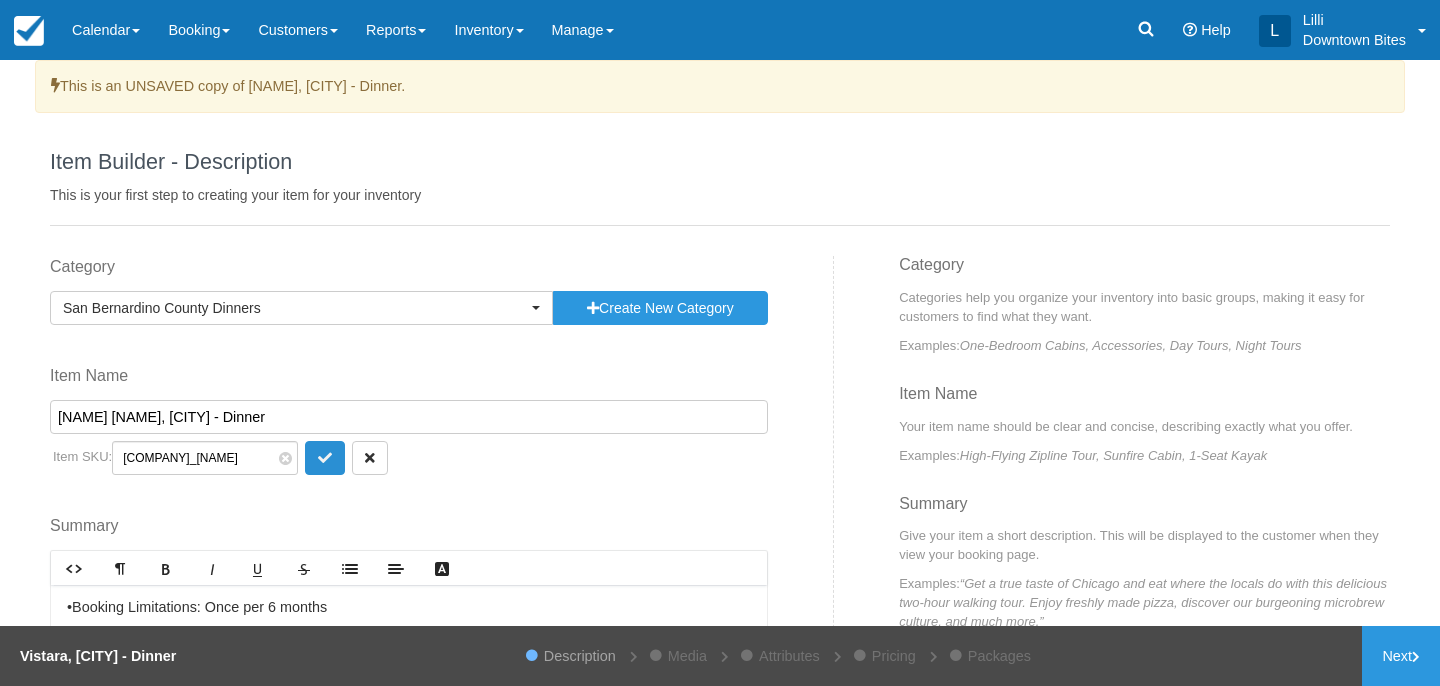 type on "[COMPANY]_[NAME]" 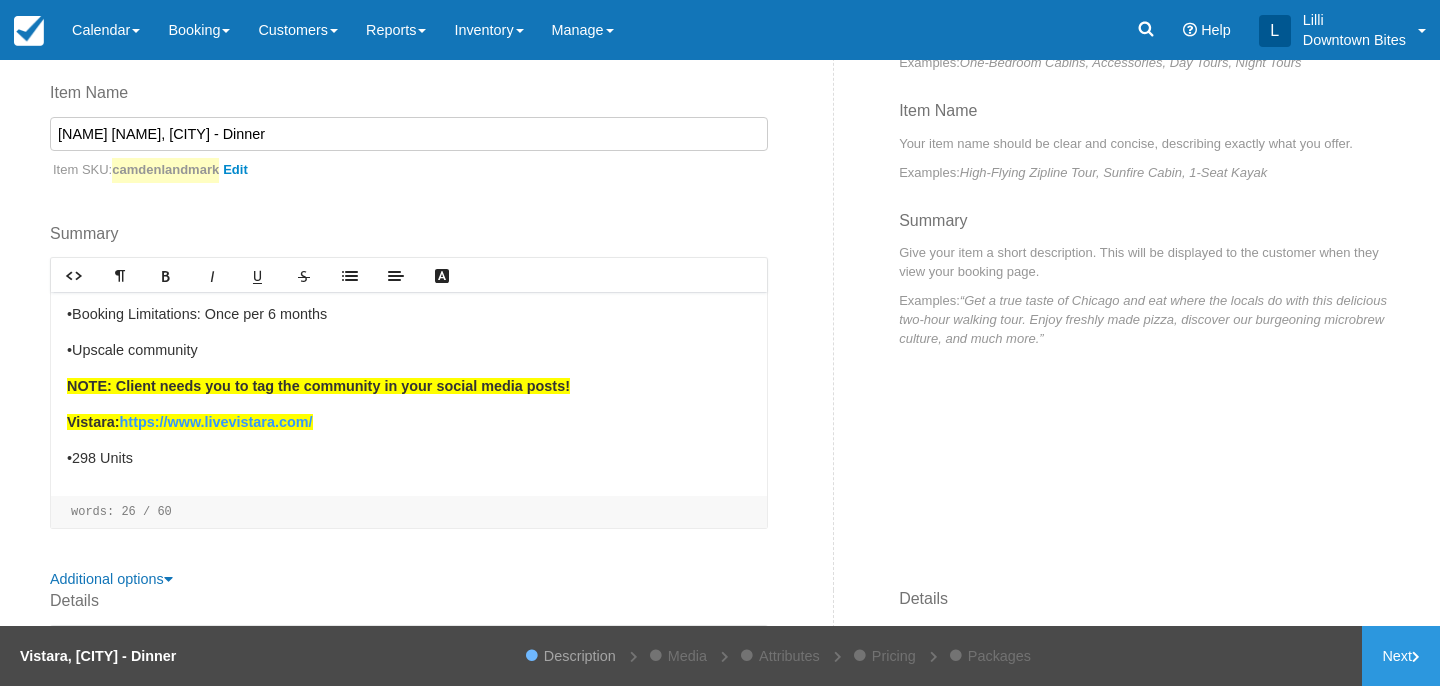 scroll, scrollTop: 368, scrollLeft: 0, axis: vertical 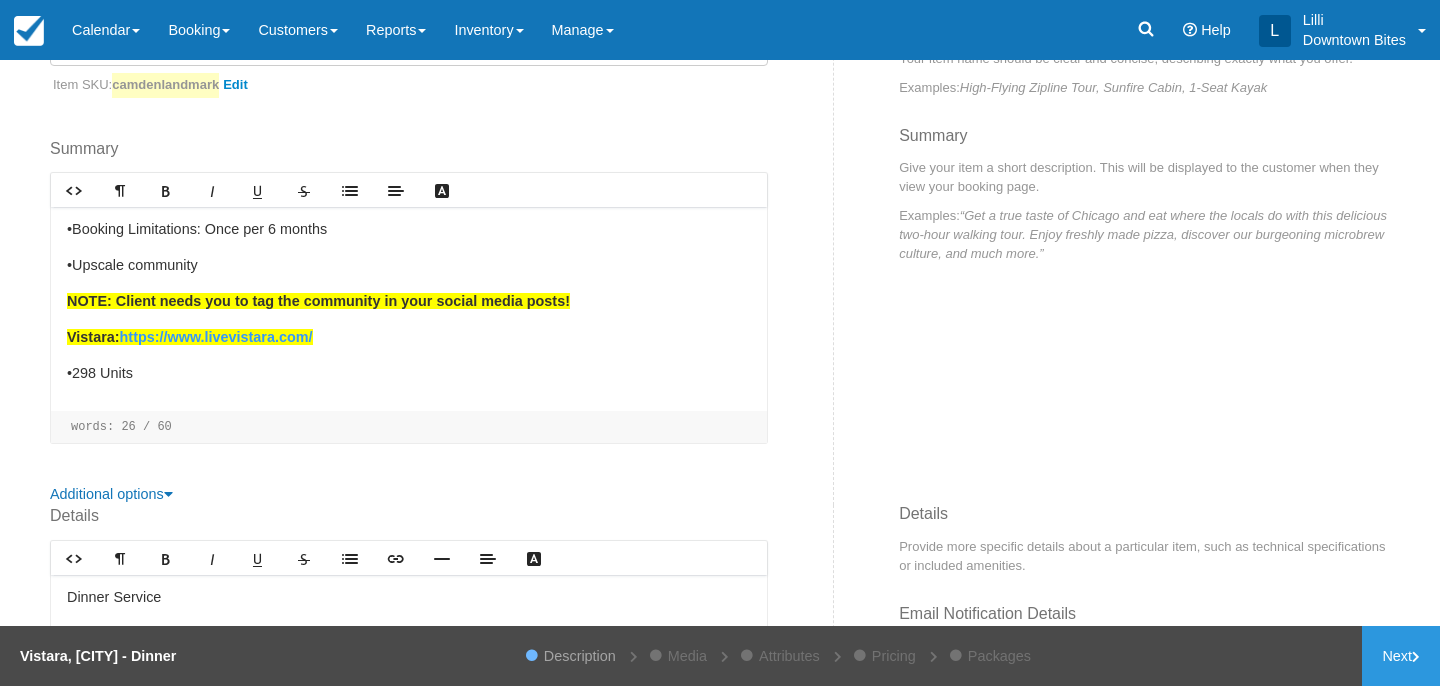 click on "•Booking Limitations: Once per 6 months" at bounding box center (409, 230) 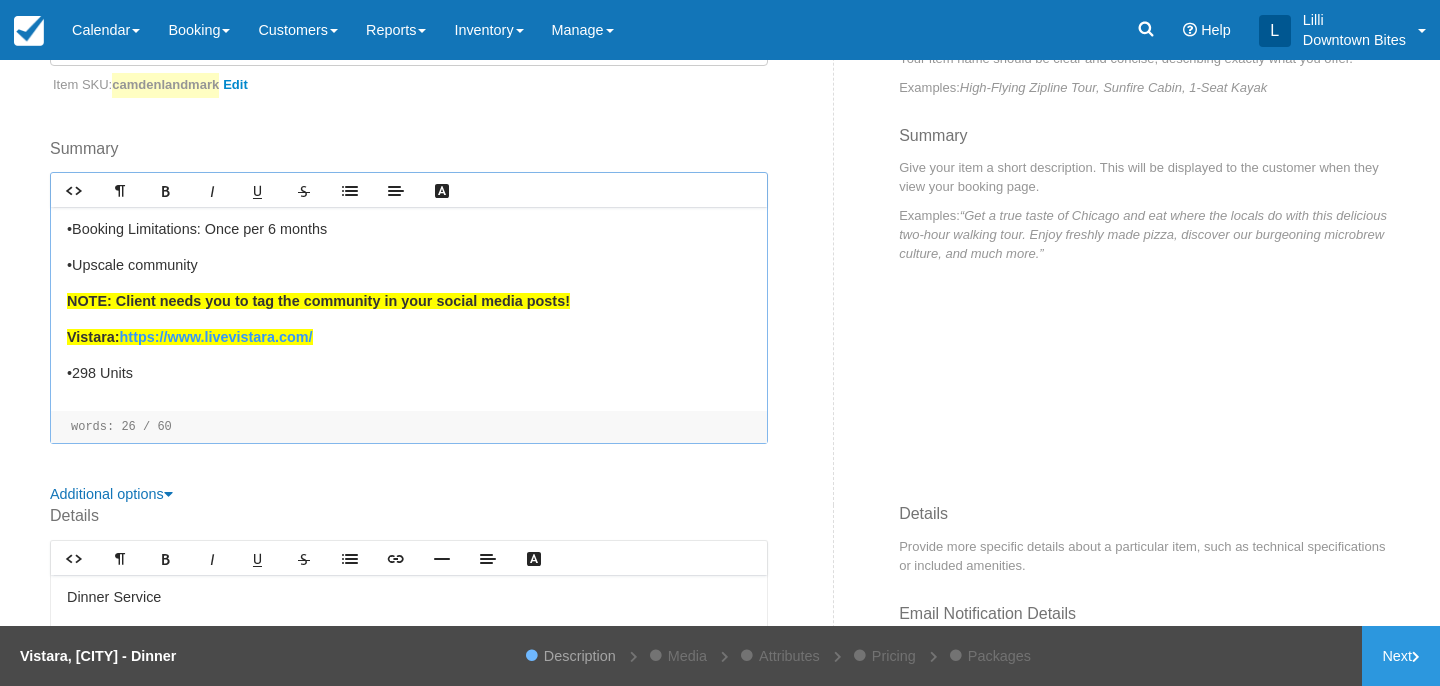 type 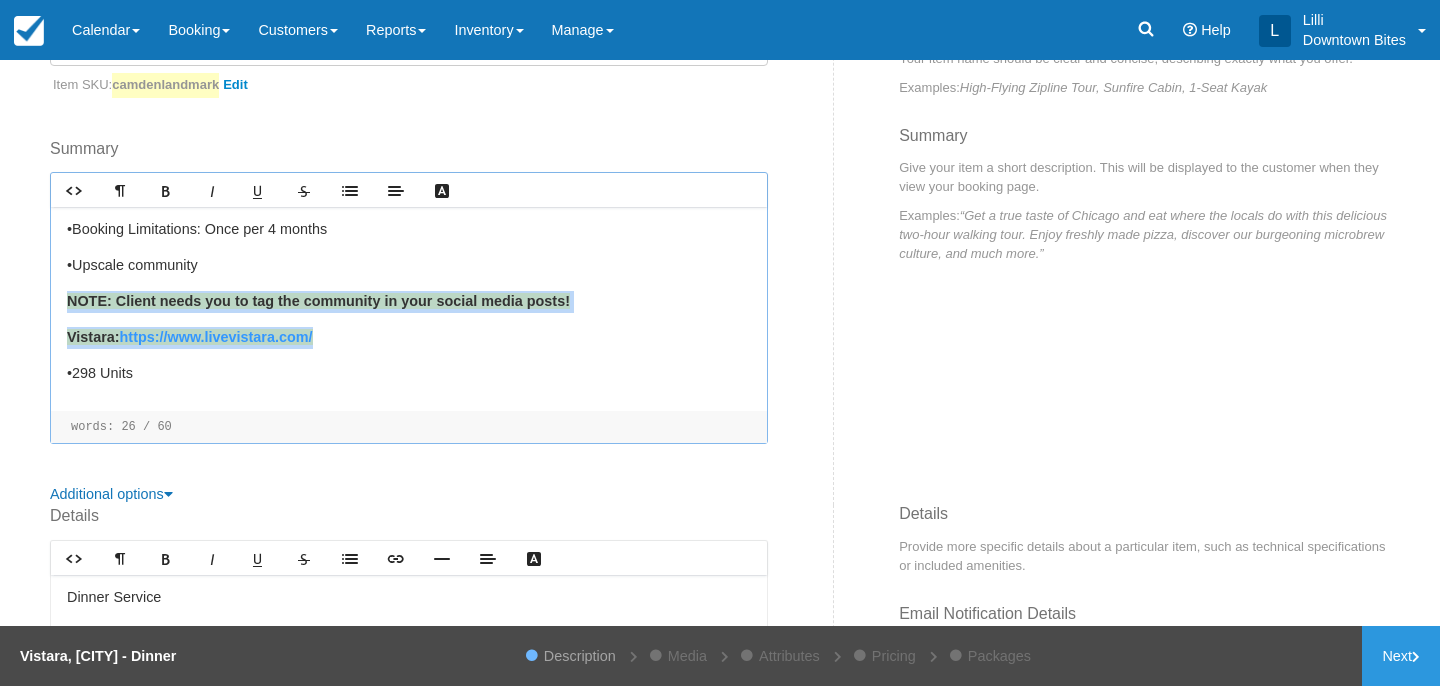 drag, startPoint x: 360, startPoint y: 339, endPoint x: 67, endPoint y: 290, distance: 297.06903 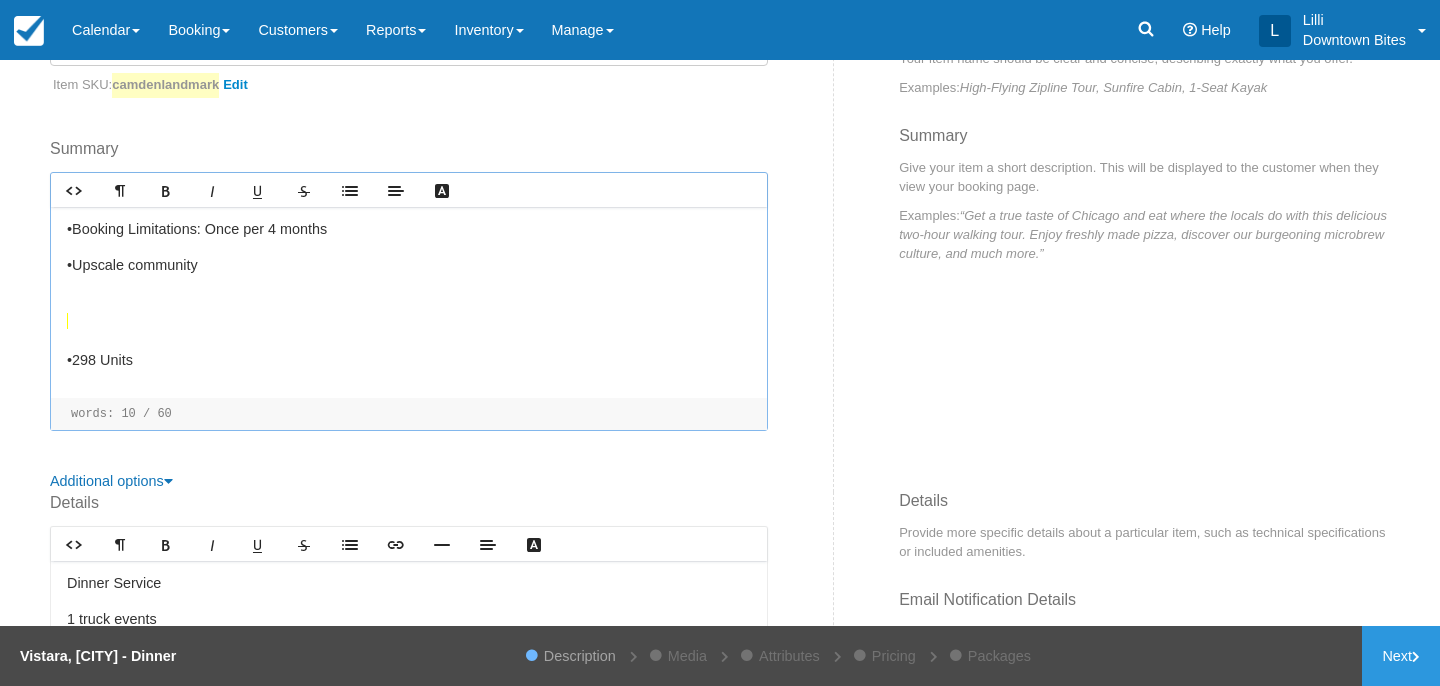 click at bounding box center [409, 324] 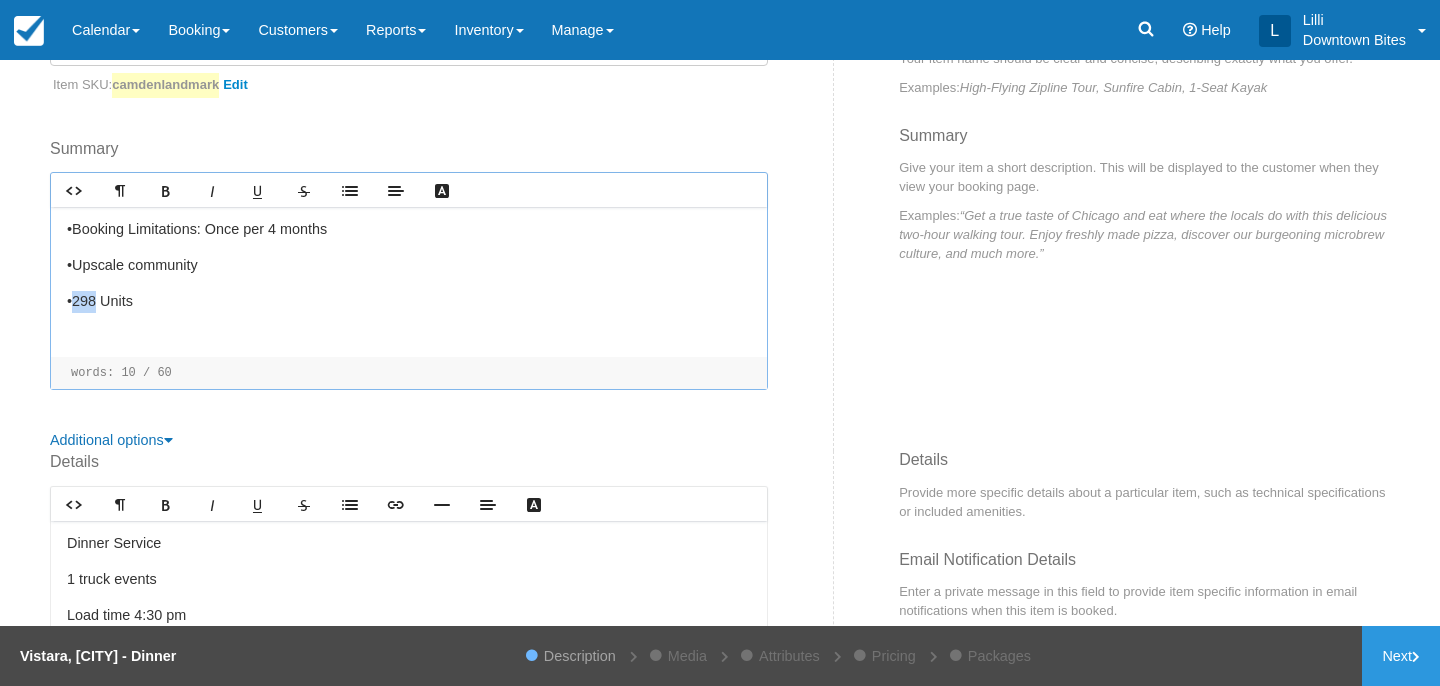 drag, startPoint x: 95, startPoint y: 300, endPoint x: 75, endPoint y: 297, distance: 20.22375 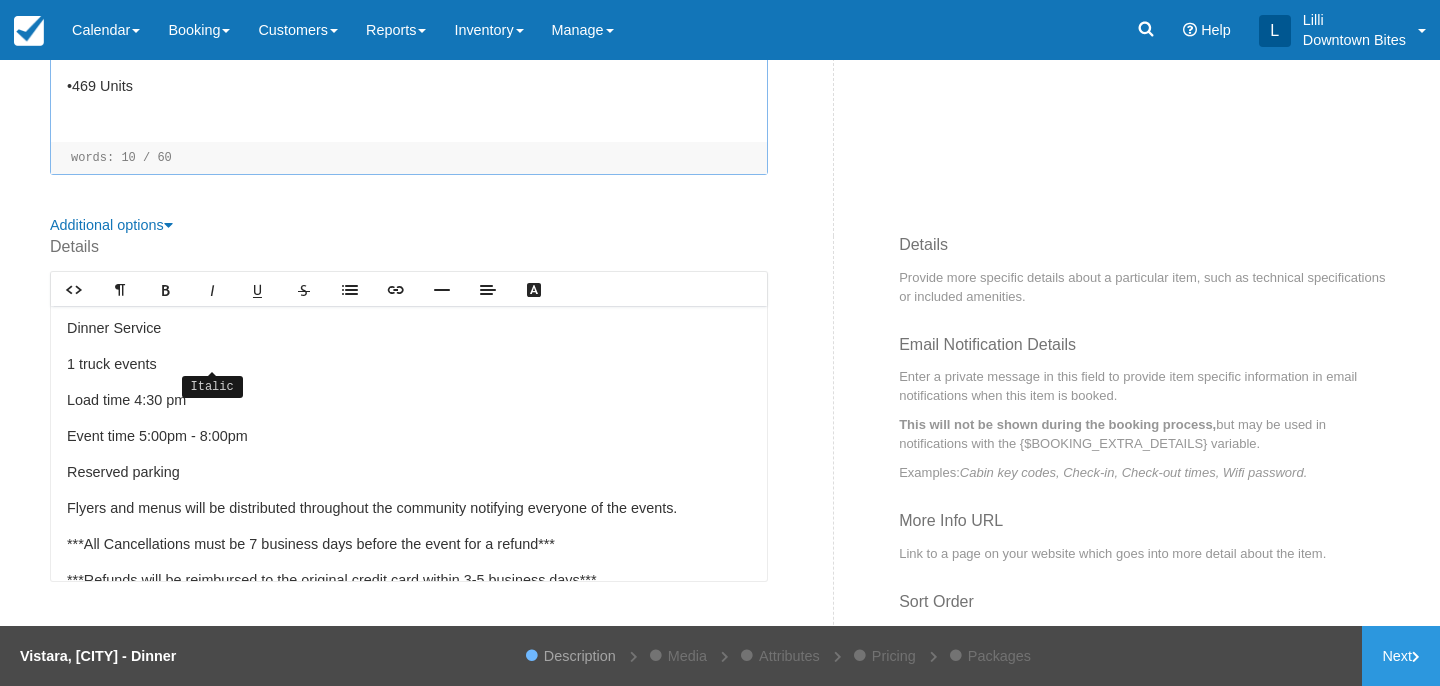scroll, scrollTop: 594, scrollLeft: 0, axis: vertical 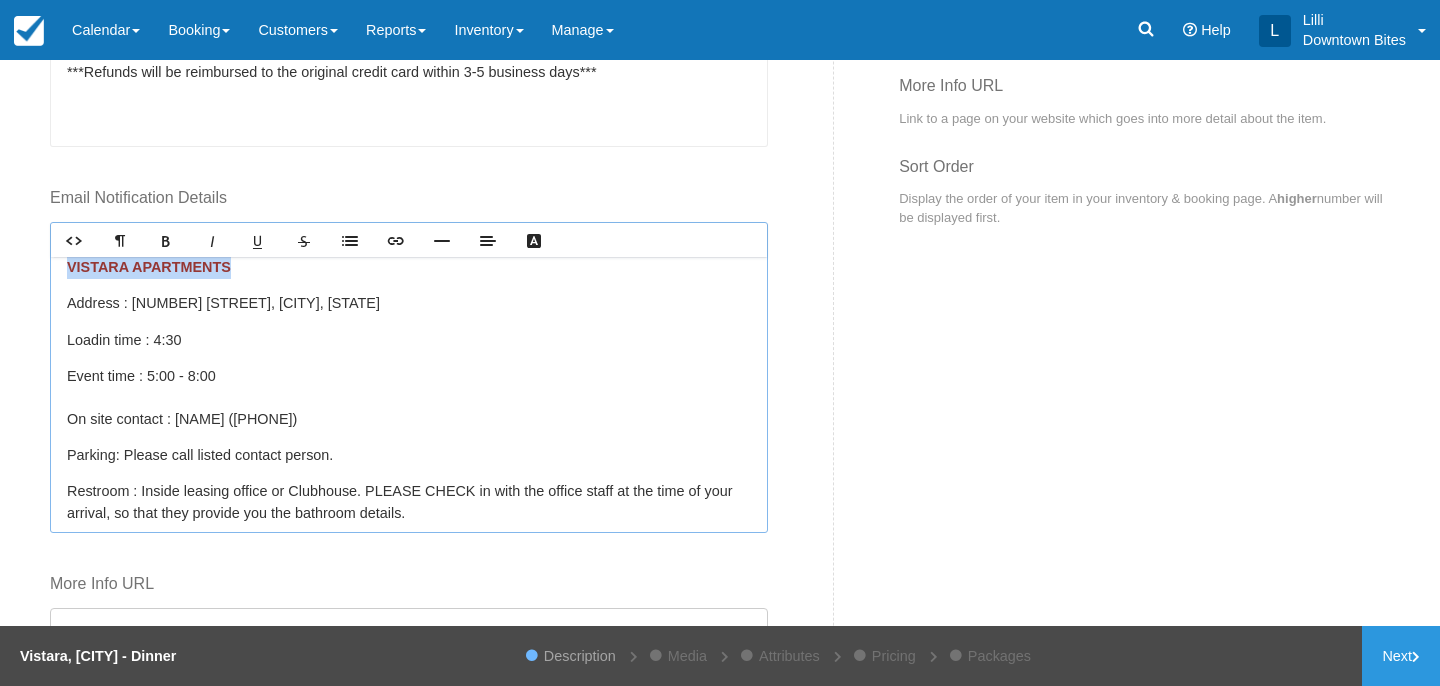 drag, startPoint x: 213, startPoint y: 265, endPoint x: 51, endPoint y: 262, distance: 162.02777 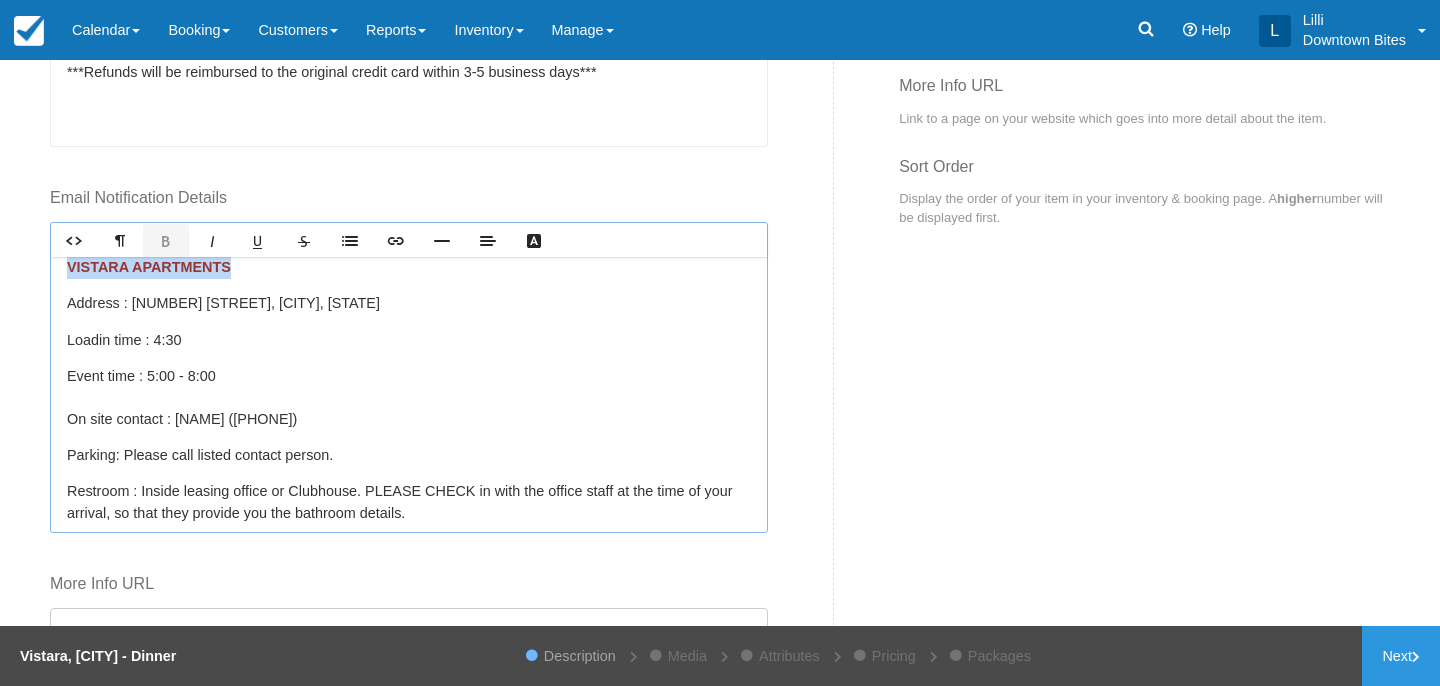 scroll, scrollTop: 9, scrollLeft: 0, axis: vertical 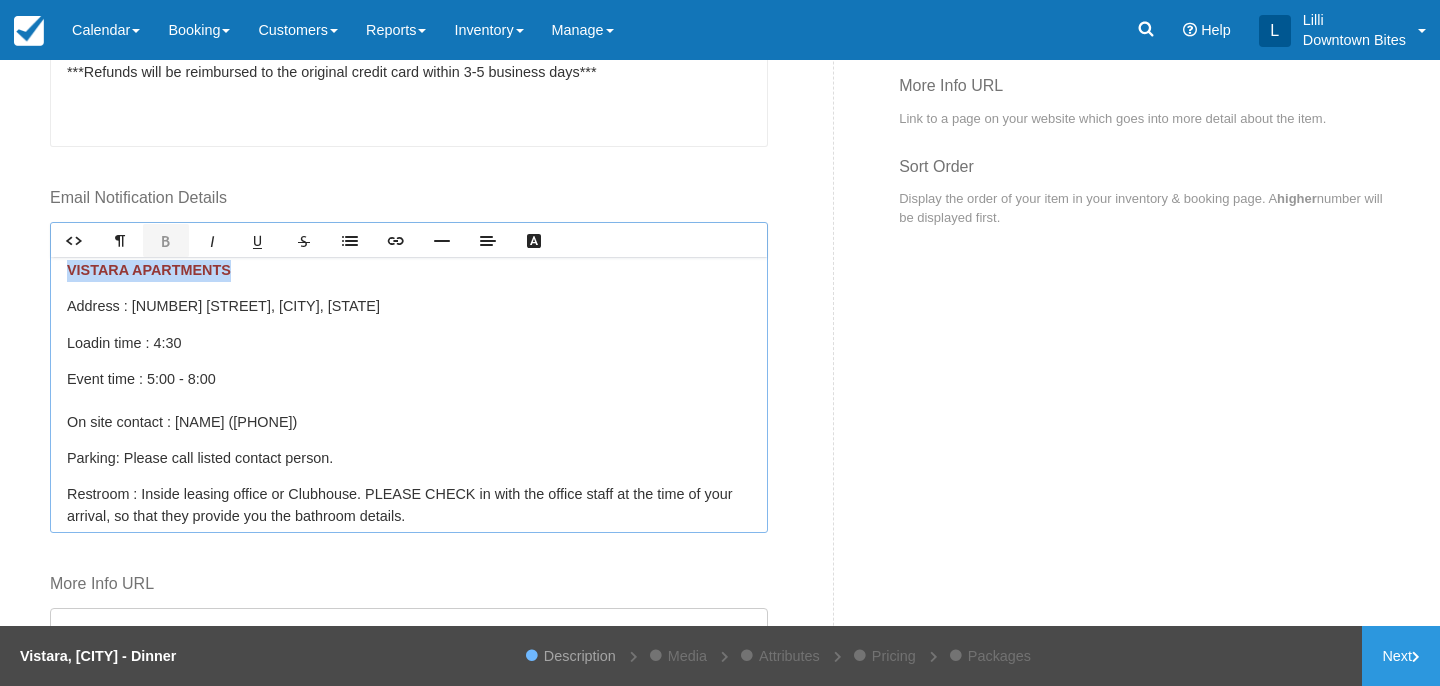 type 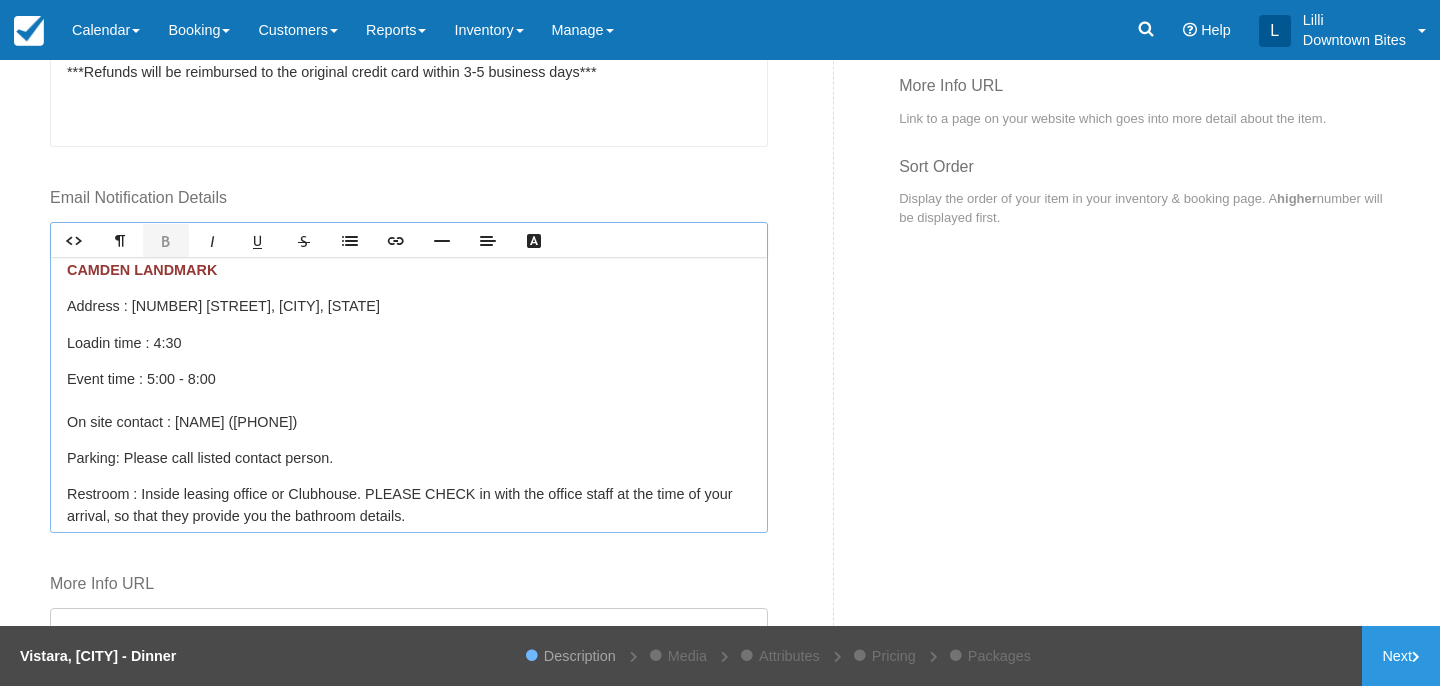 drag, startPoint x: 402, startPoint y: 304, endPoint x: 129, endPoint y: 299, distance: 273.04578 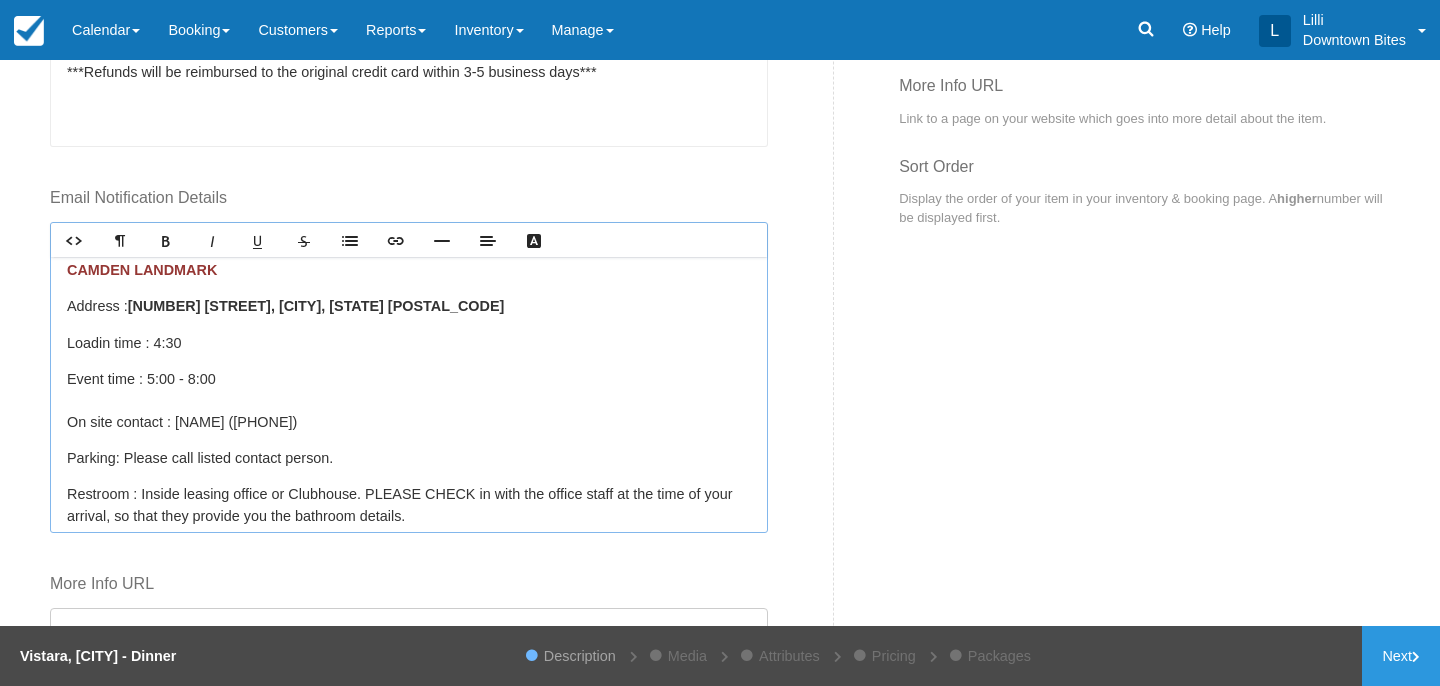 click on "[NUMBER] [STREET], [CITY], [STATE] [POSTAL_CODE]" at bounding box center (316, 306) 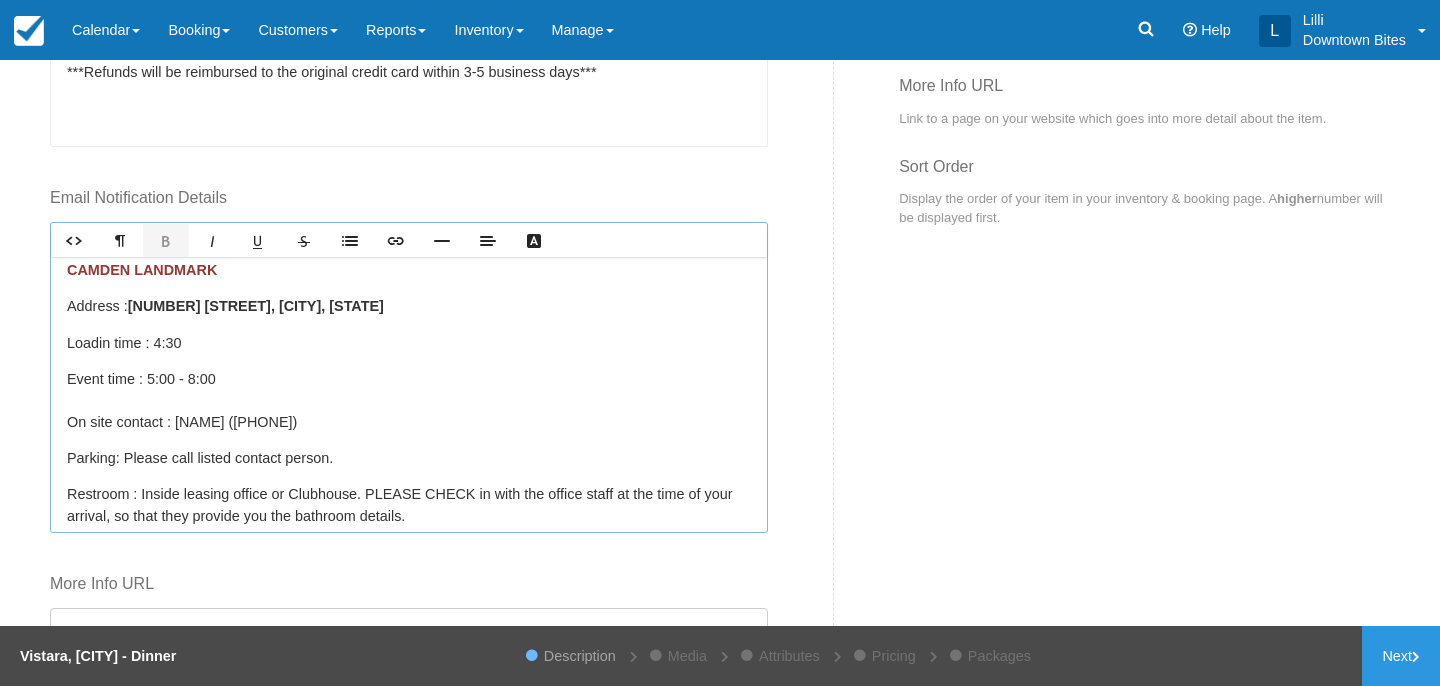 drag, startPoint x: 326, startPoint y: 420, endPoint x: 229, endPoint y: 424, distance: 97.082436 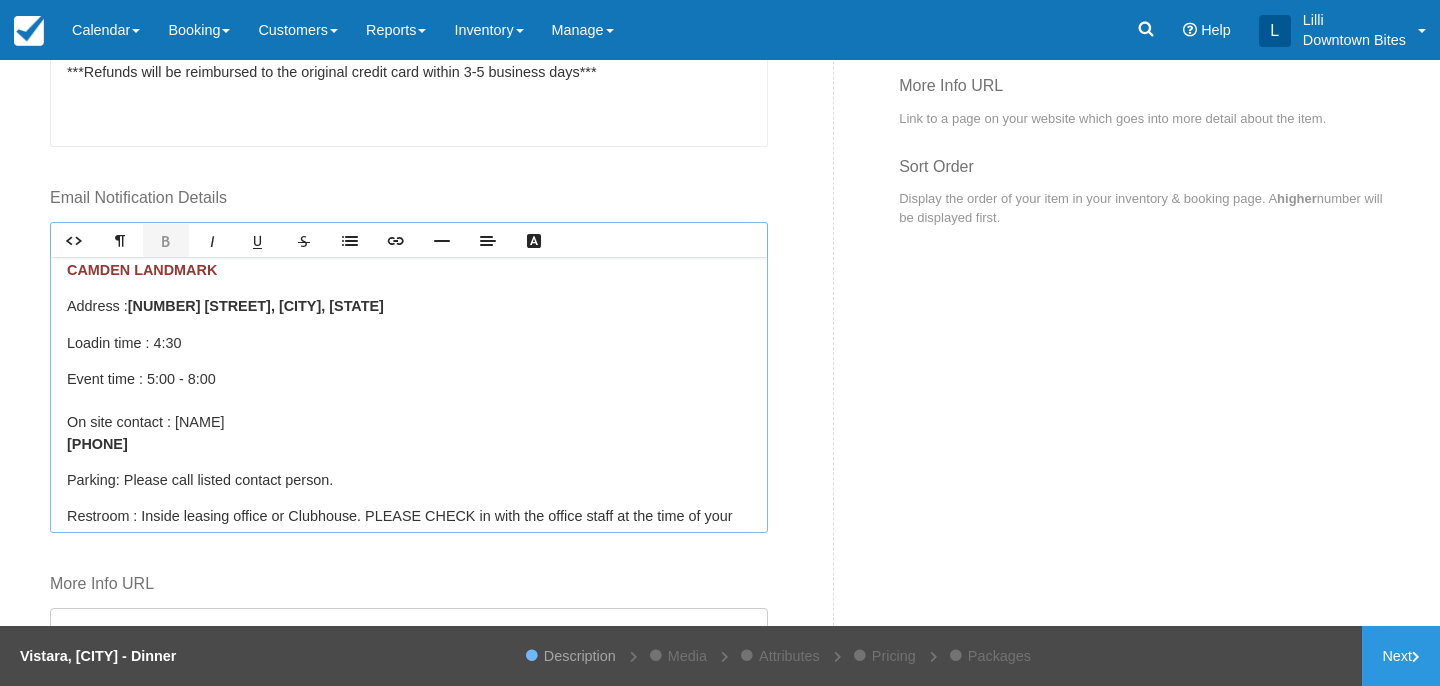 click on "[PHONE]" at bounding box center [97, 444] 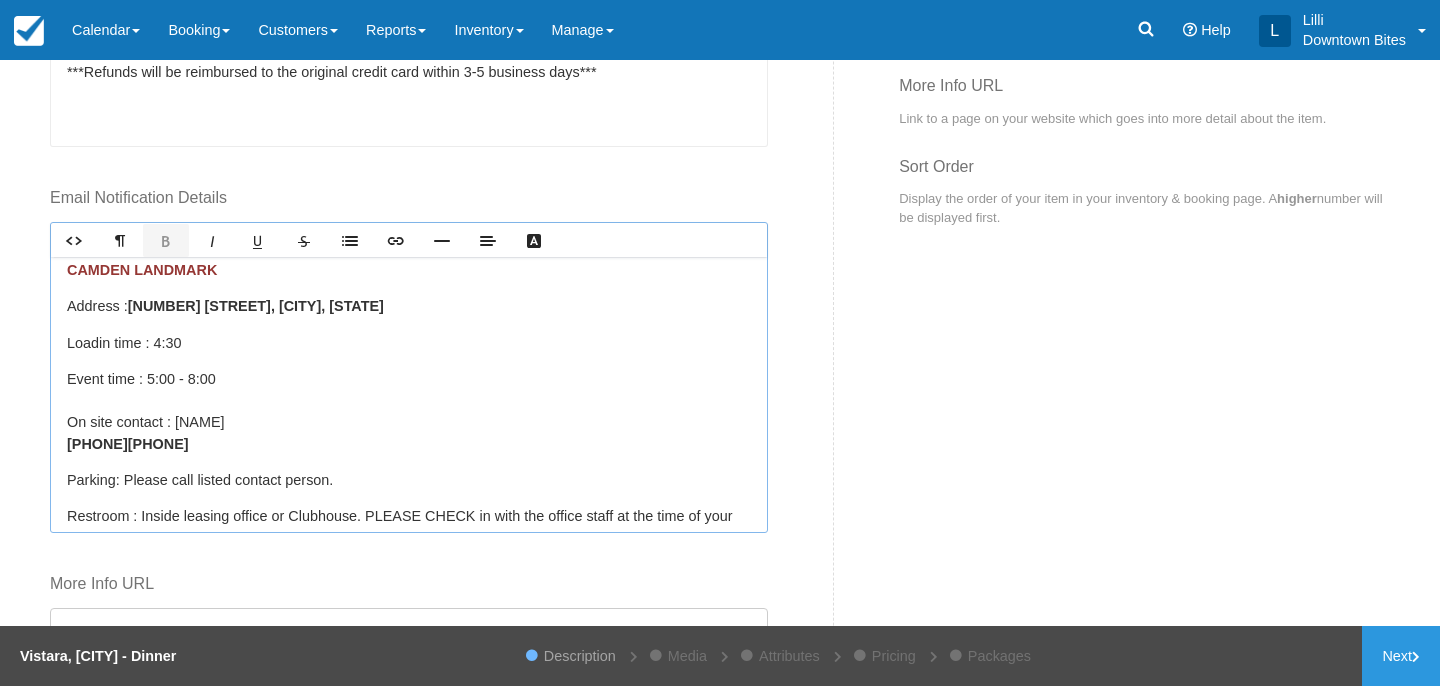 drag, startPoint x: 179, startPoint y: 440, endPoint x: 25, endPoint y: 435, distance: 154.08115 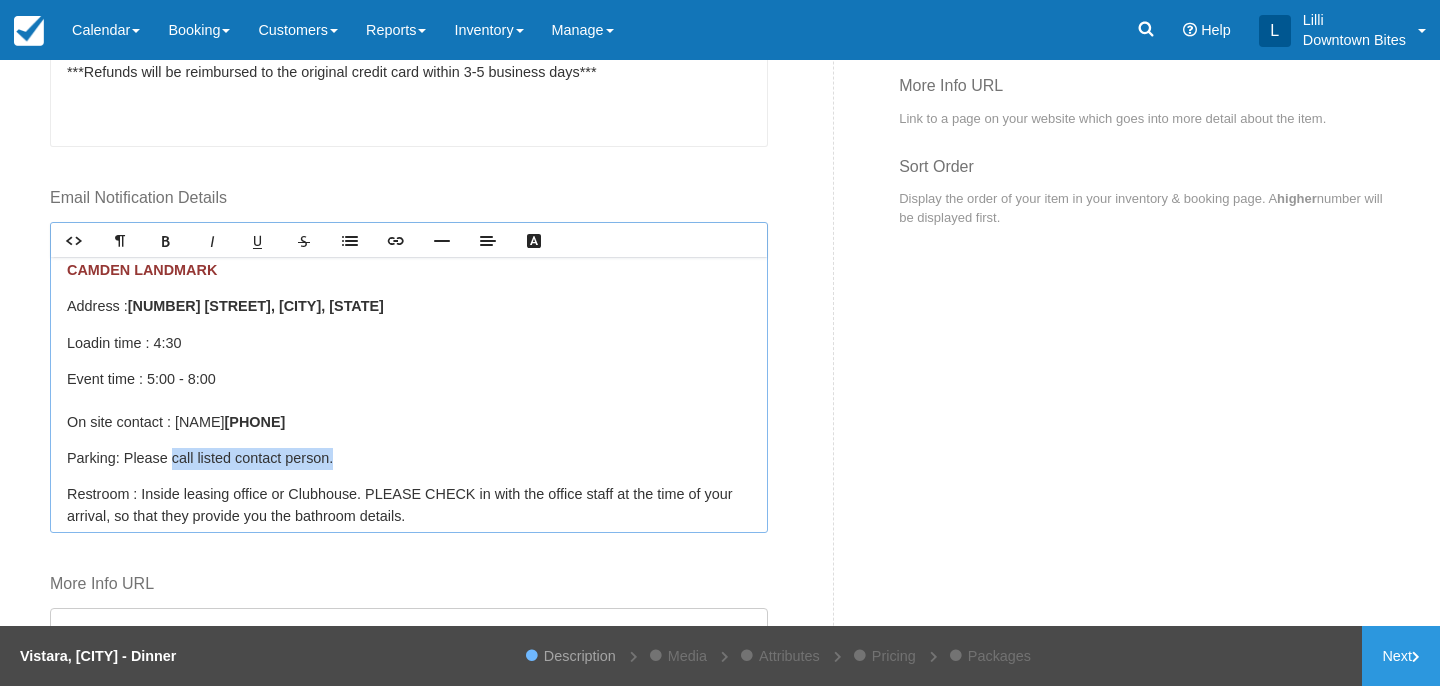drag, startPoint x: 349, startPoint y: 455, endPoint x: 169, endPoint y: 458, distance: 180.025 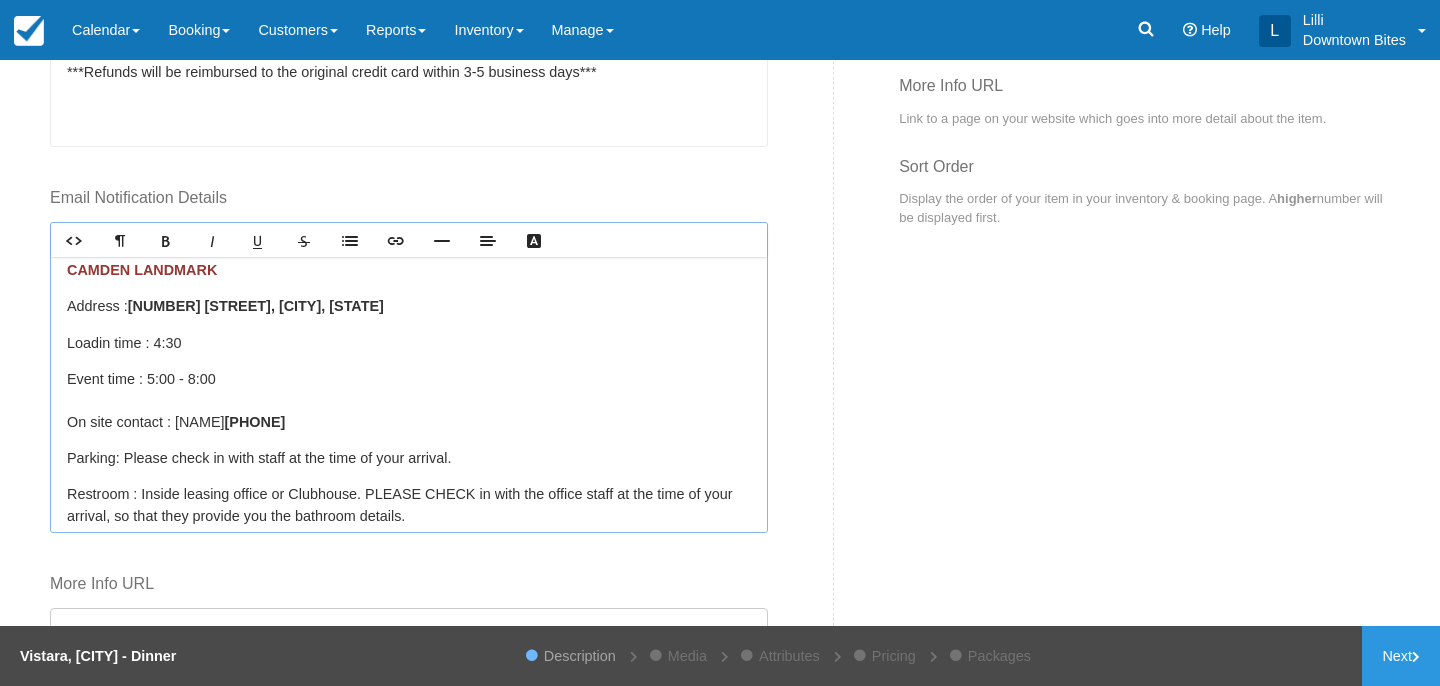 click on "Parking: Please check in with staff at the time of your arrival." at bounding box center [409, 459] 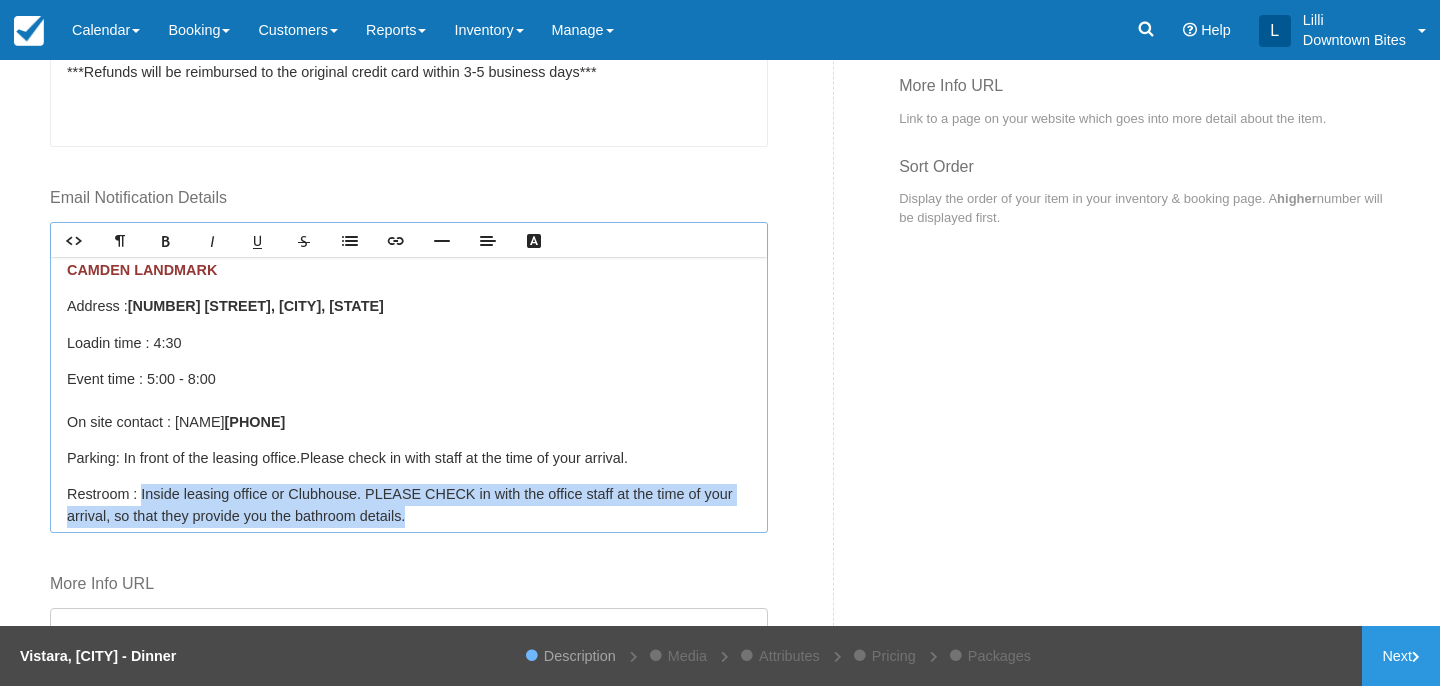 drag, startPoint x: 141, startPoint y: 493, endPoint x: 430, endPoint y: 509, distance: 289.44257 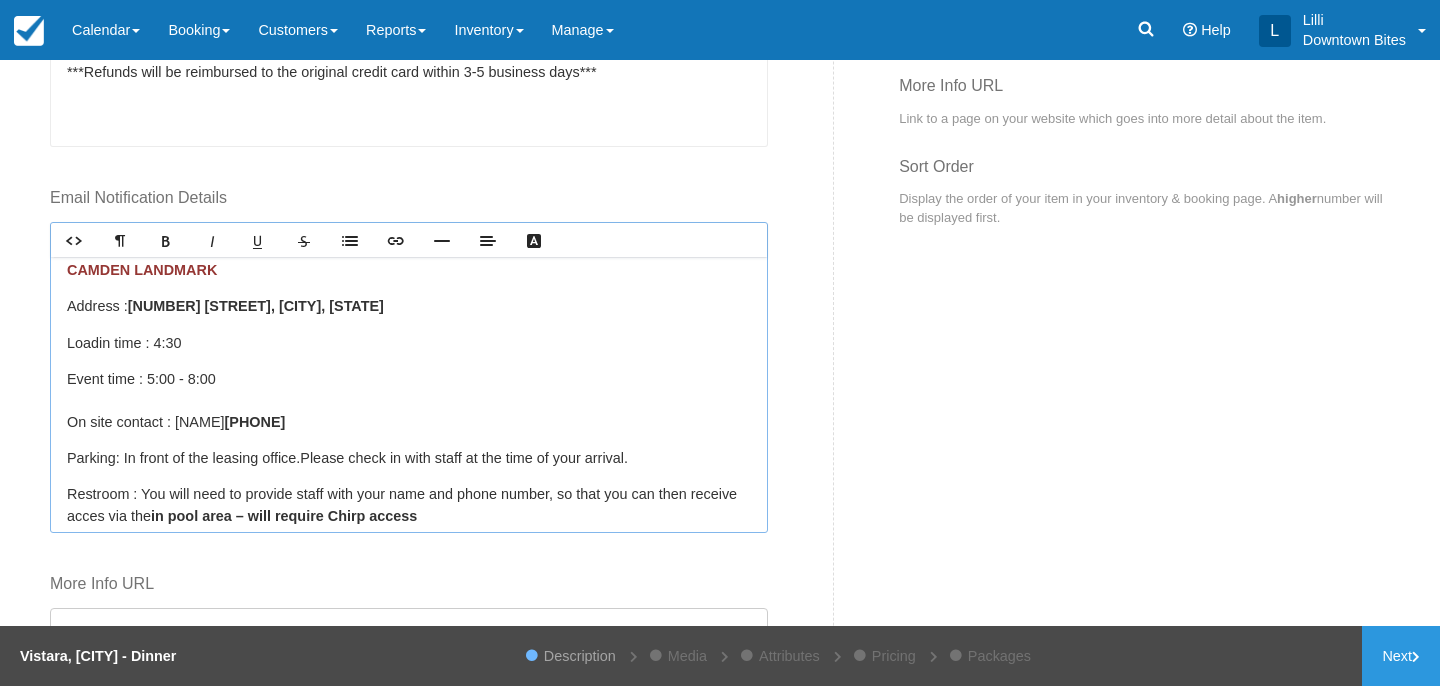 click on "Restroom : You will need to provide staff with your name and phone number, so that you can then receive acces via the  ﻿ in pool area – will require Chirp access ﻿" at bounding box center (409, 505) 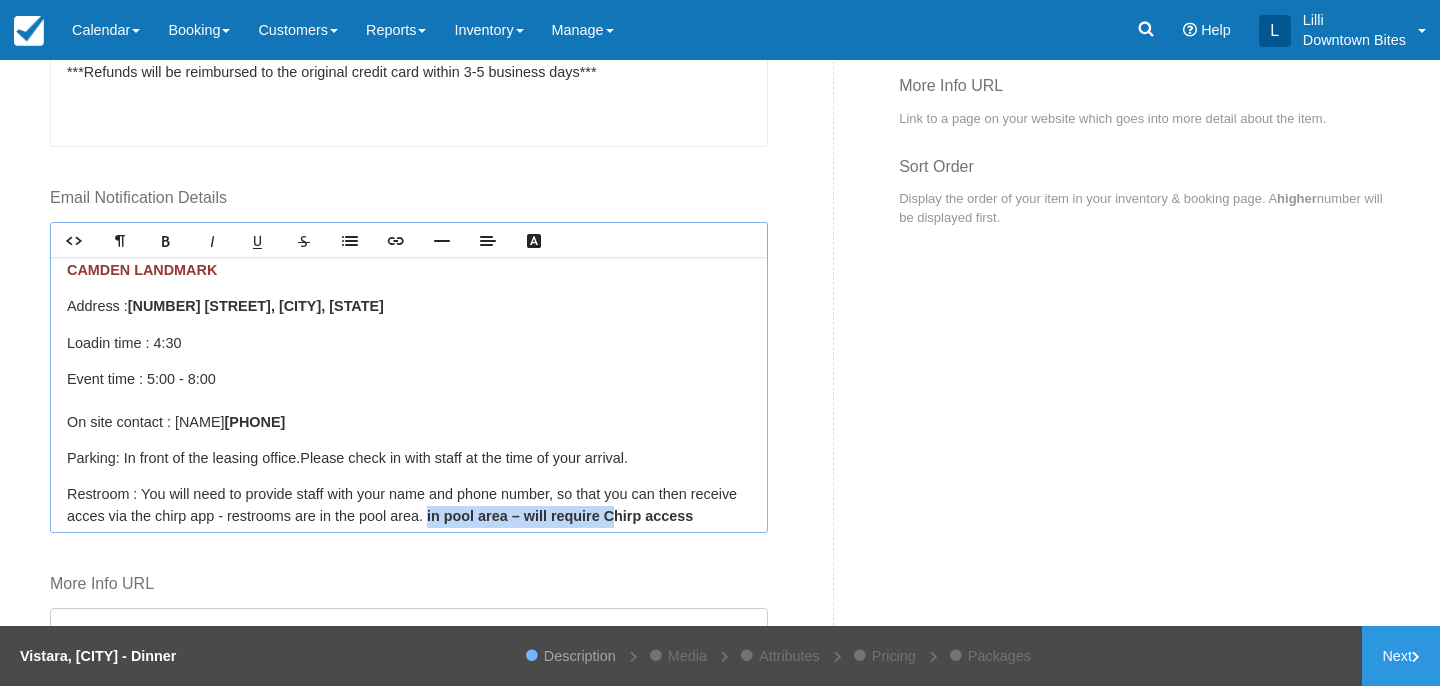 scroll, scrollTop: 15, scrollLeft: 0, axis: vertical 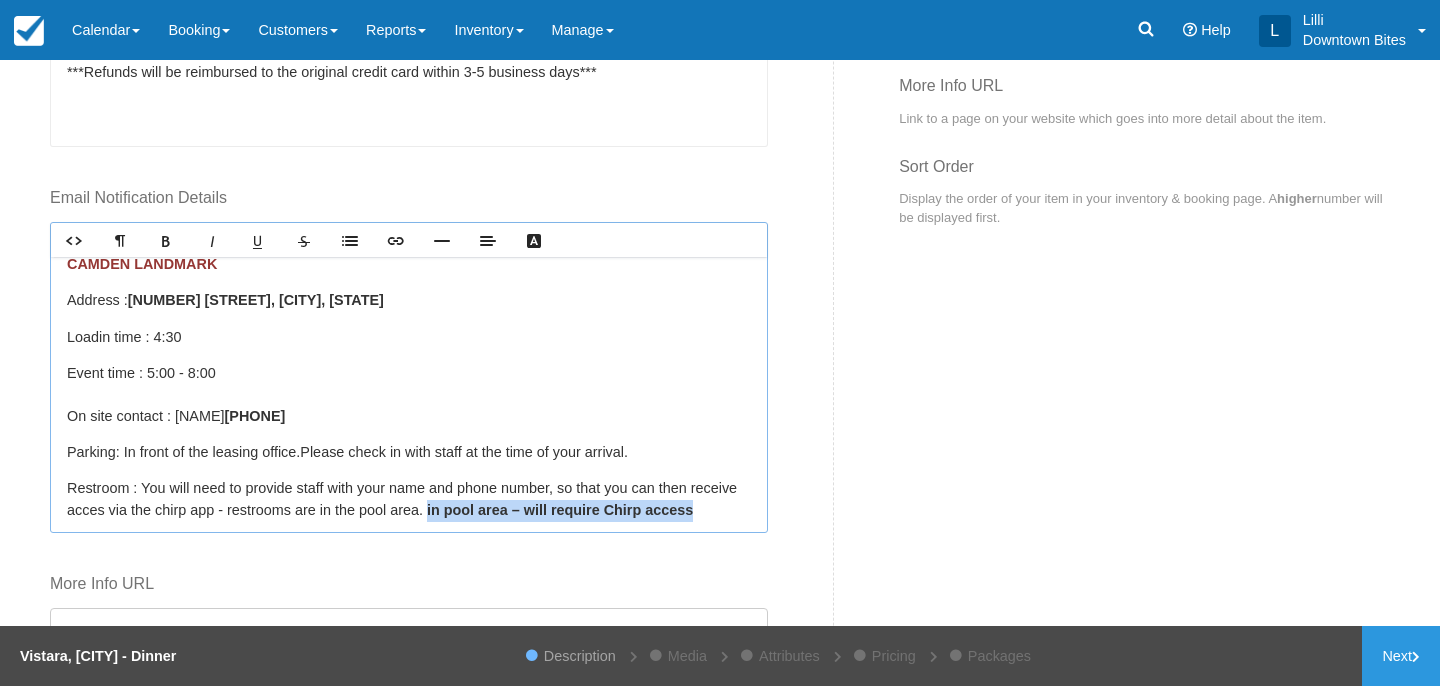 drag, startPoint x: 487, startPoint y: 518, endPoint x: 752, endPoint y: 513, distance: 265.04718 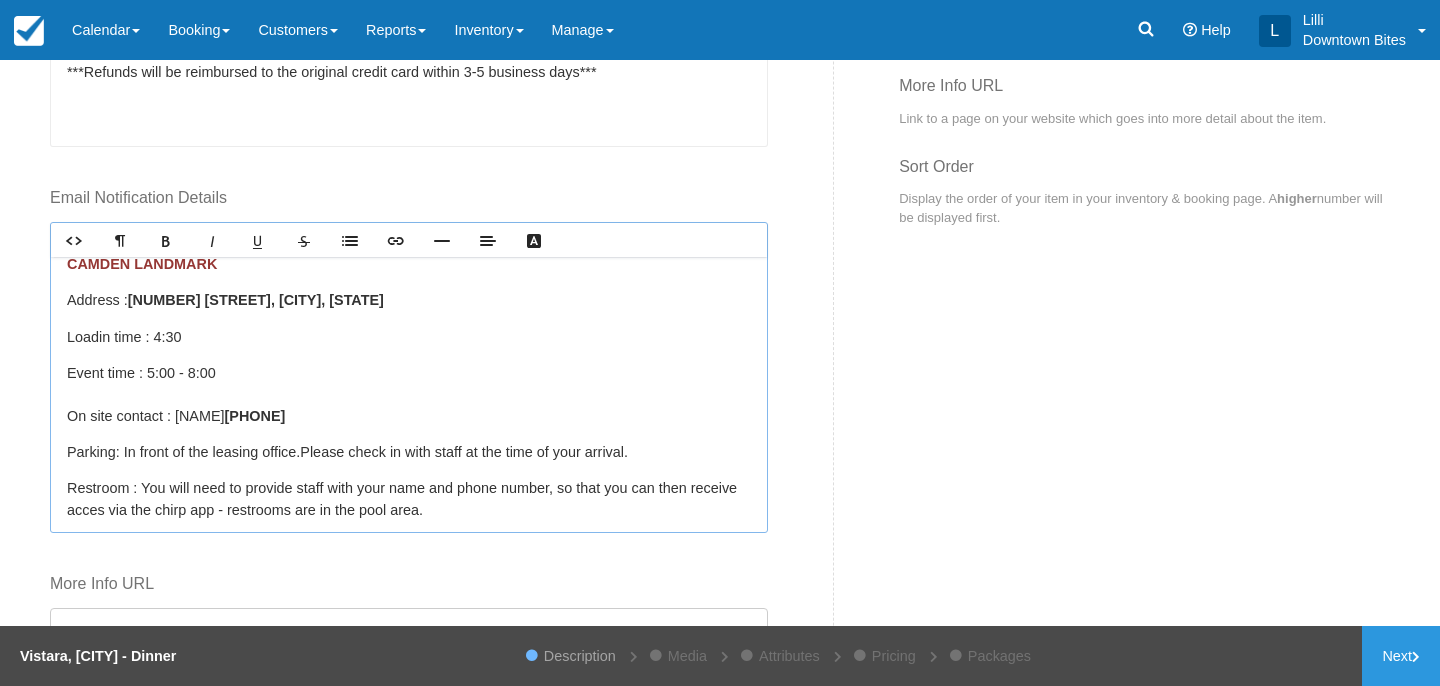 click on "Restroom : You will need to provide staff with your name and phone number, so that you can then receive acces via the chirp app - restrooms are in the pool area.   ﻿" at bounding box center [409, 499] 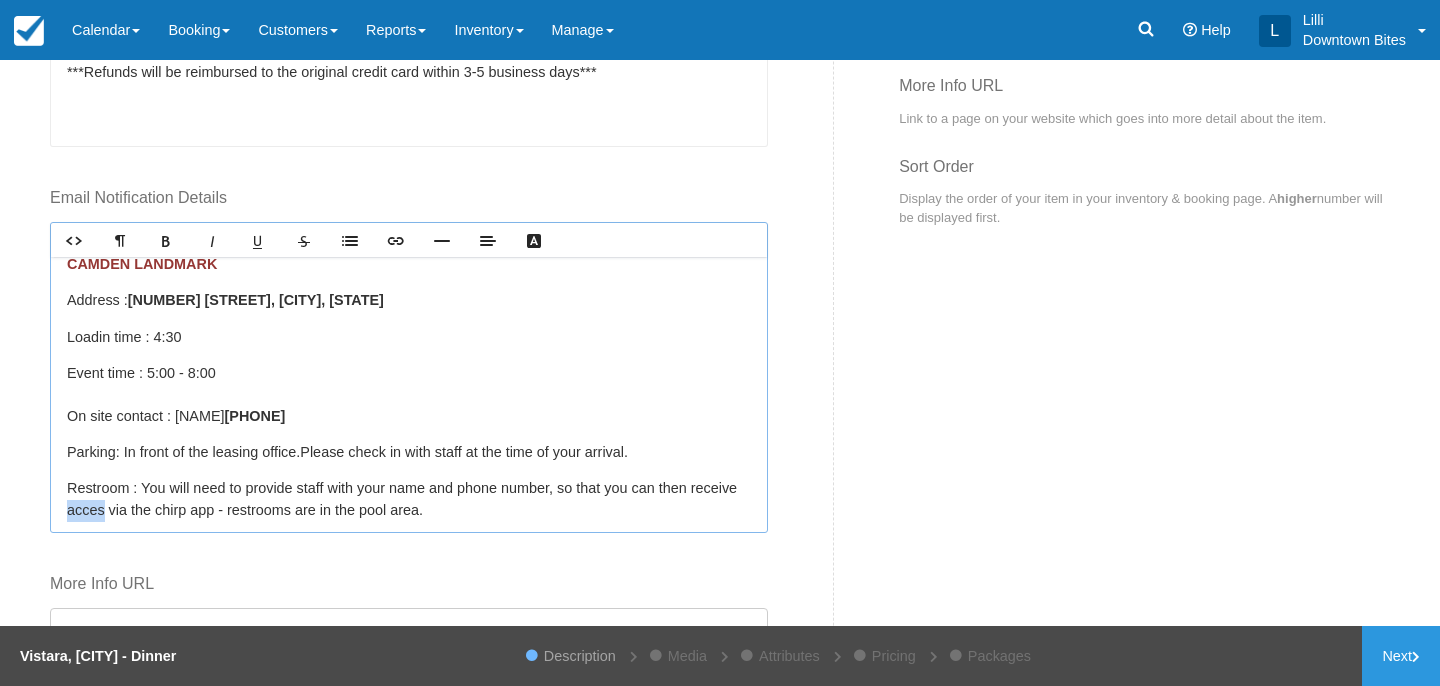 click on "Restroom : You will need to provide staff with your name and phone number, so that you can then receive acces via the chirp app - restrooms are in the pool area.   ﻿" at bounding box center (409, 499) 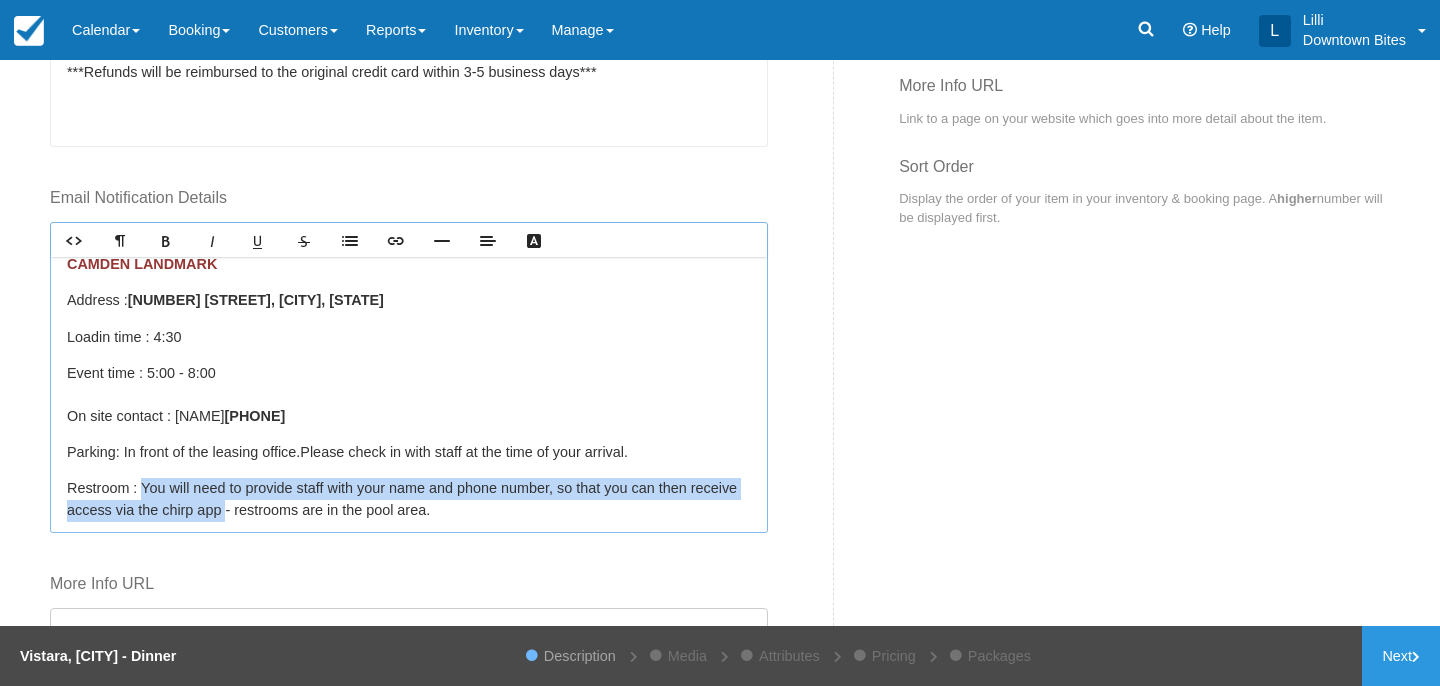 drag, startPoint x: 140, startPoint y: 481, endPoint x: 275, endPoint y: 515, distance: 139.21565 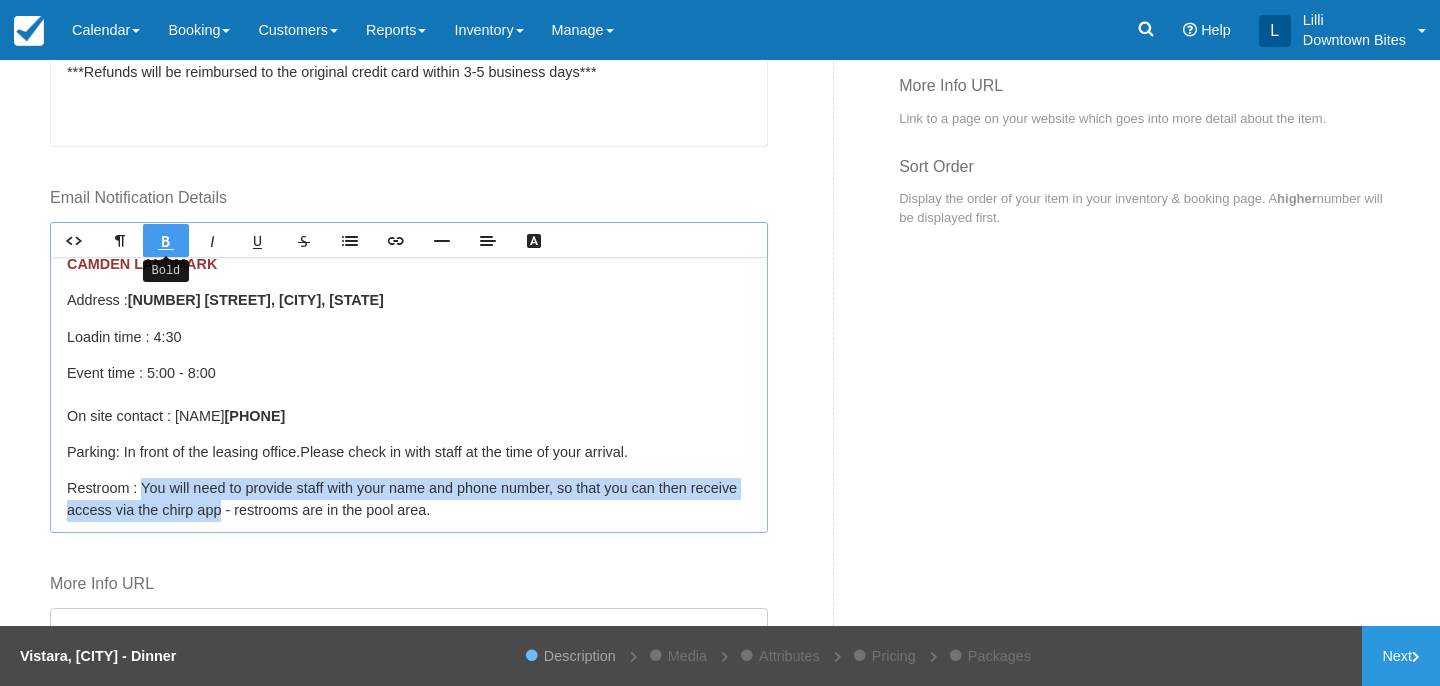 click at bounding box center [166, 241] 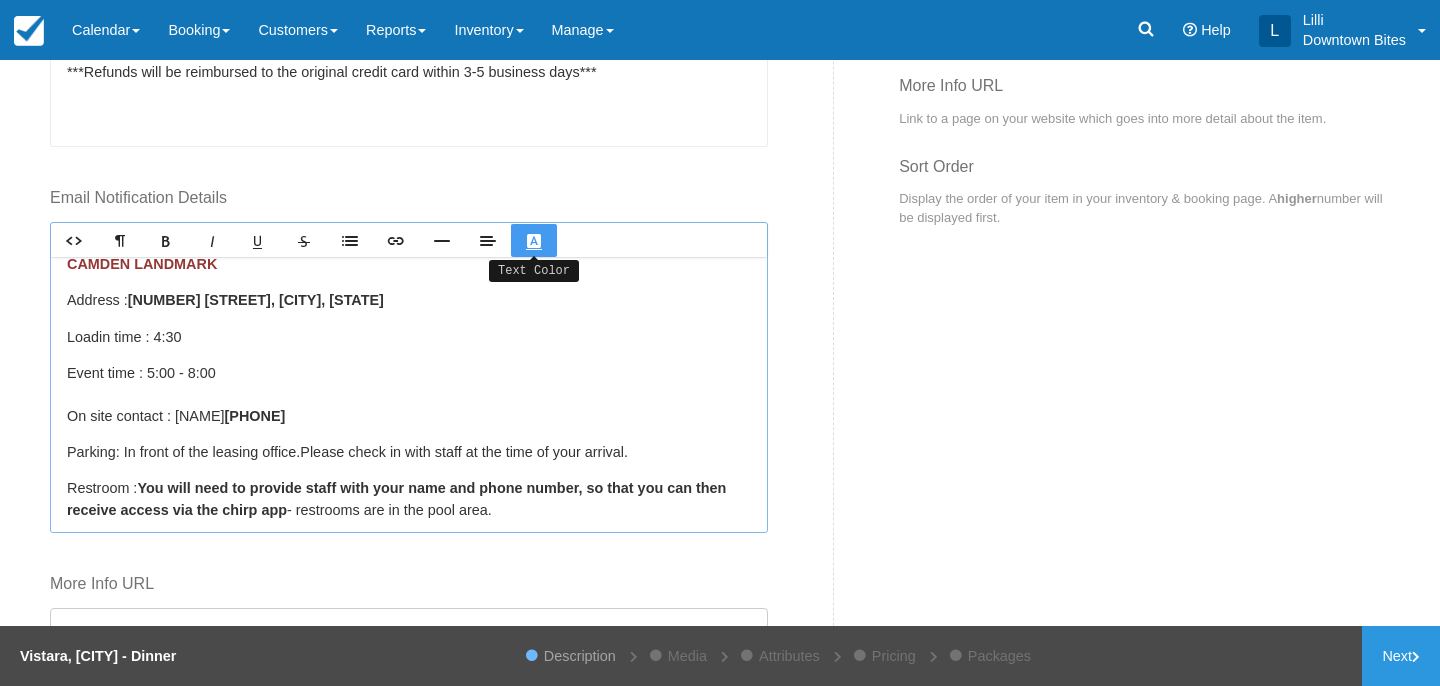 click at bounding box center [534, 241] 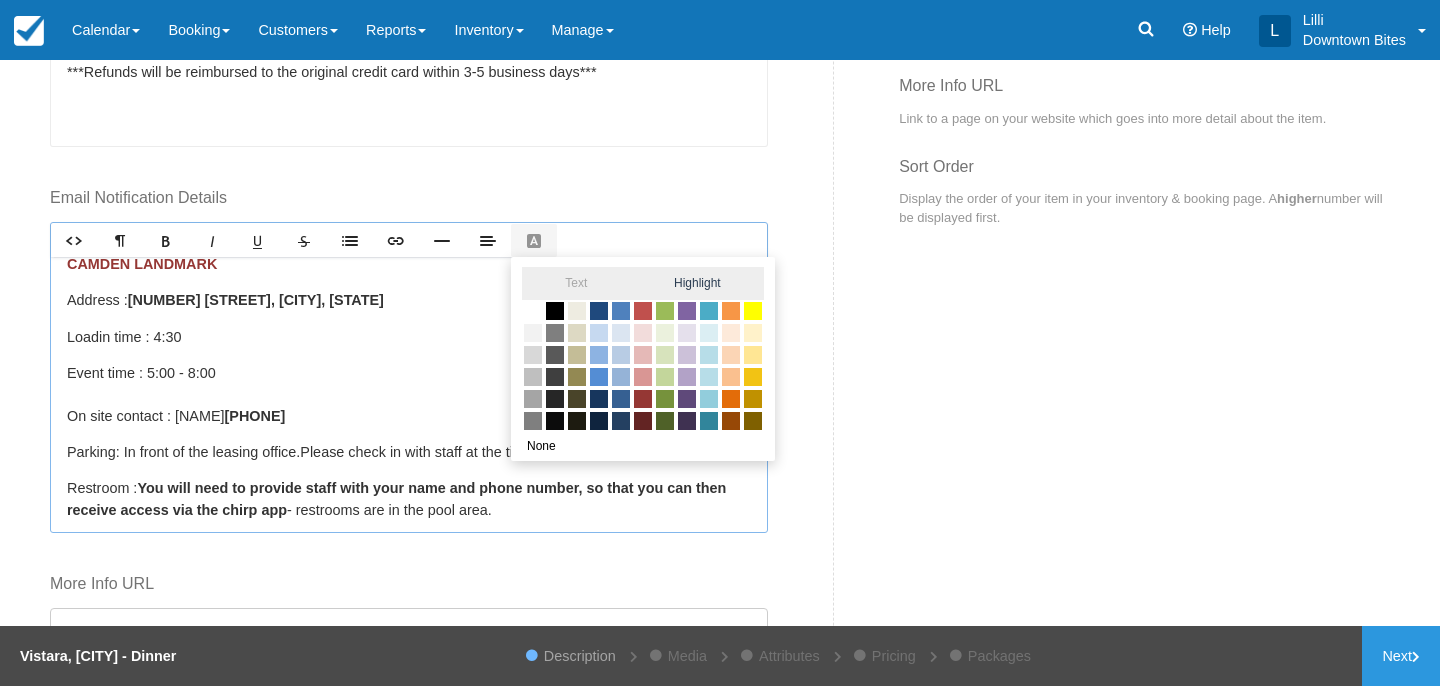 click on "Highlight" at bounding box center [697, 283] 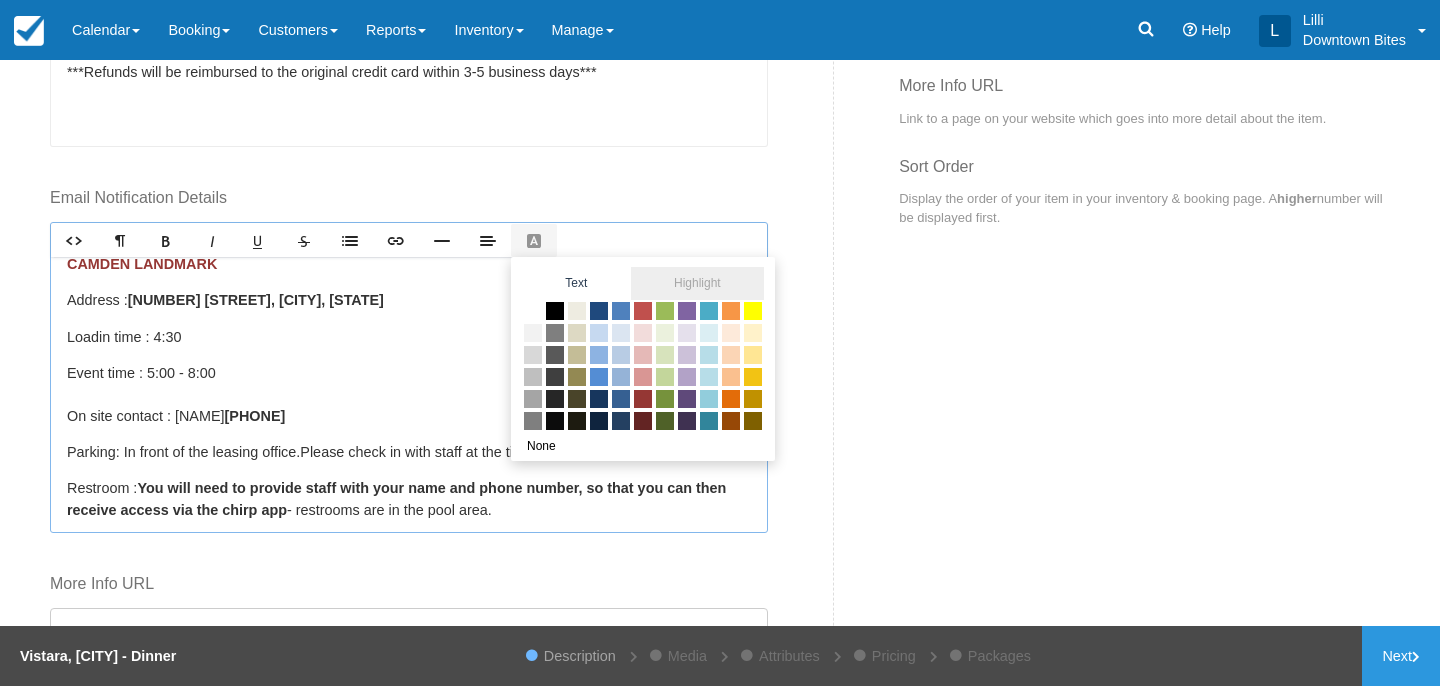 click at bounding box center (753, 311) 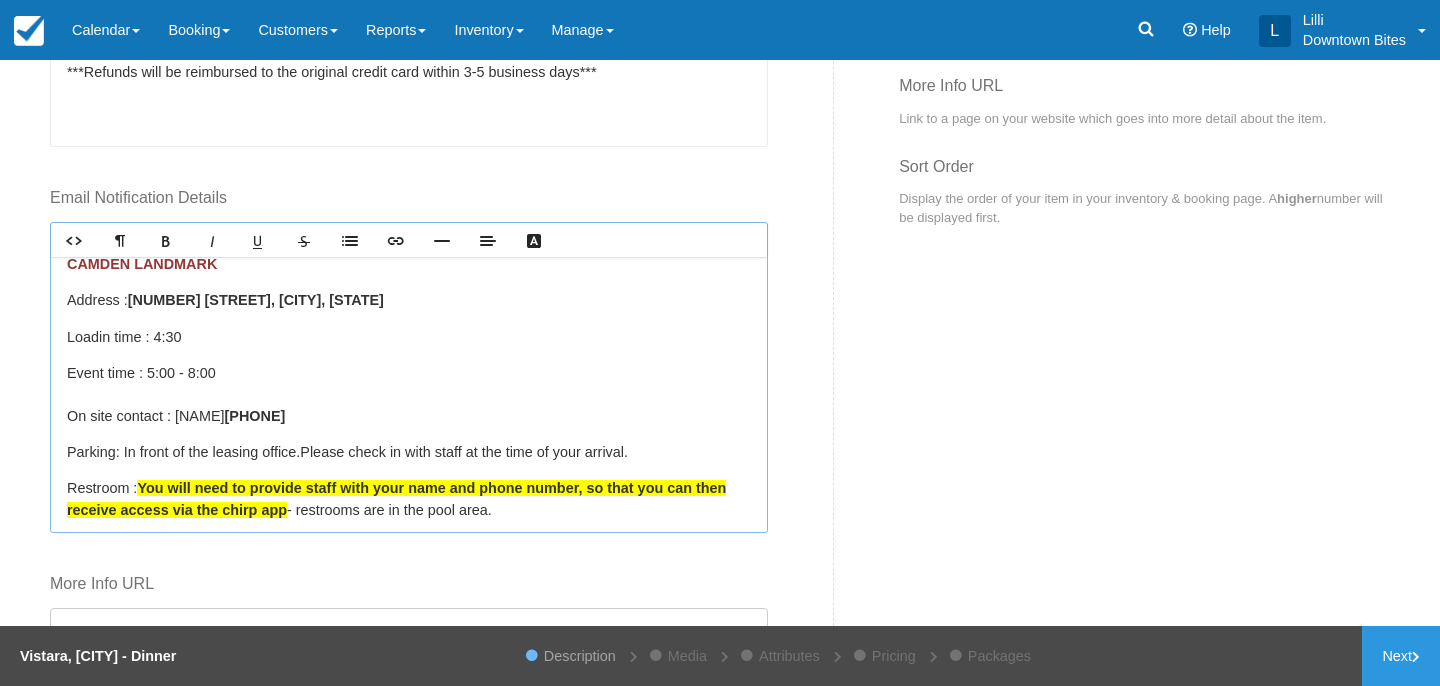 click on "Event time : 5:0 0 - 8:00 On site contact : [NAME] ﻿ ([PHONE]) ﻿" at bounding box center (409, 395) 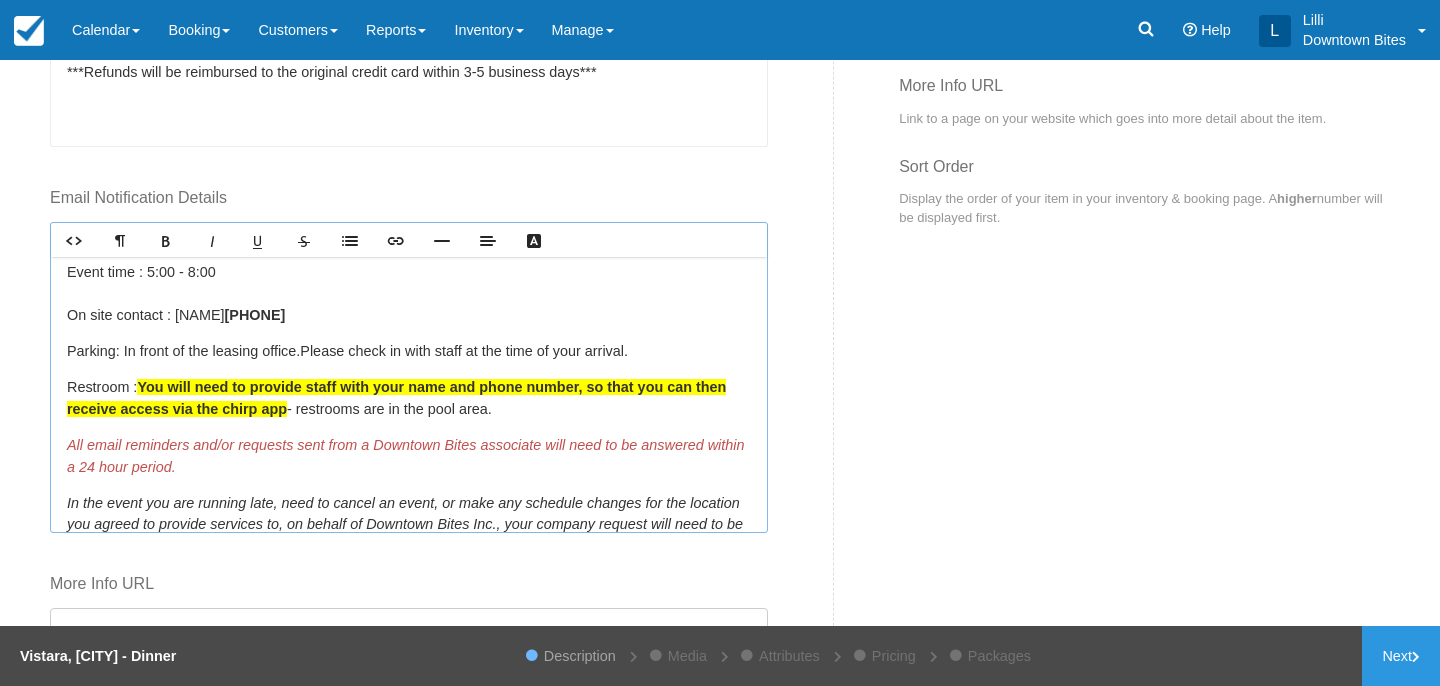 scroll, scrollTop: 125, scrollLeft: 0, axis: vertical 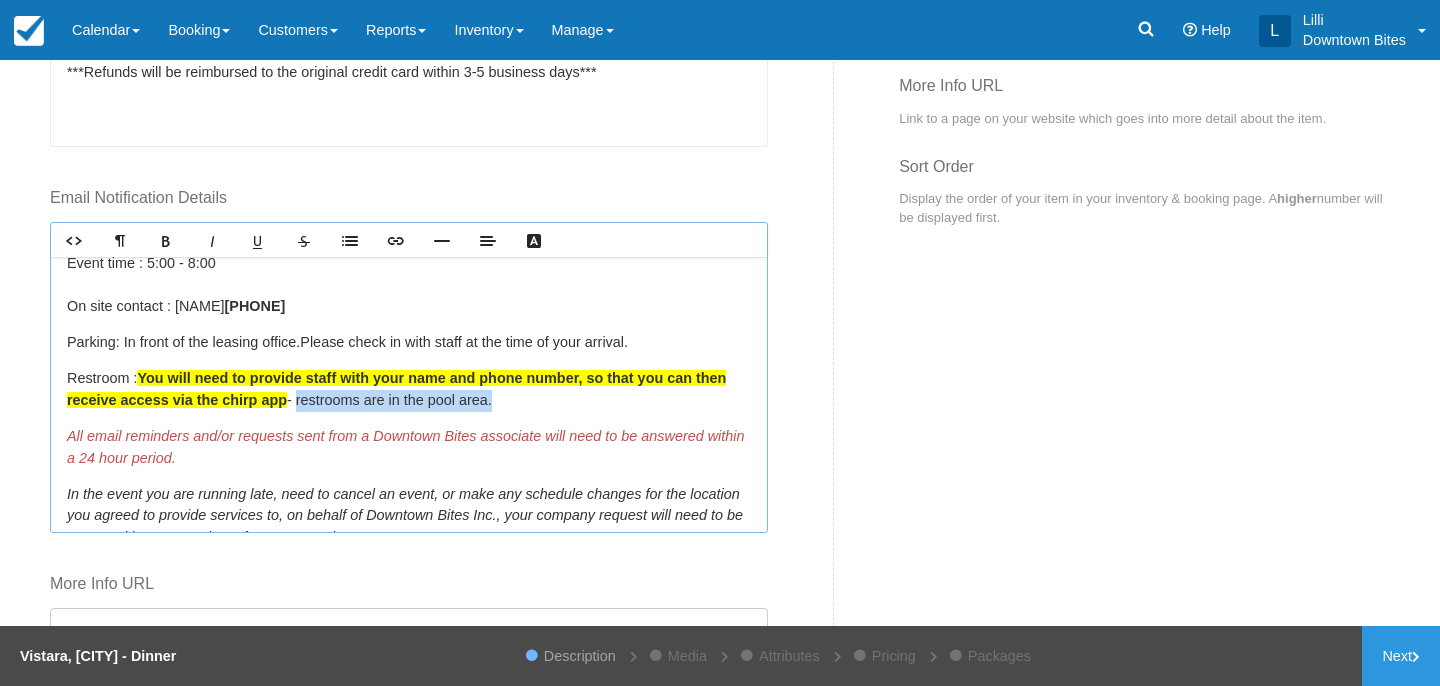 drag, startPoint x: 495, startPoint y: 400, endPoint x: 295, endPoint y: 399, distance: 200.0025 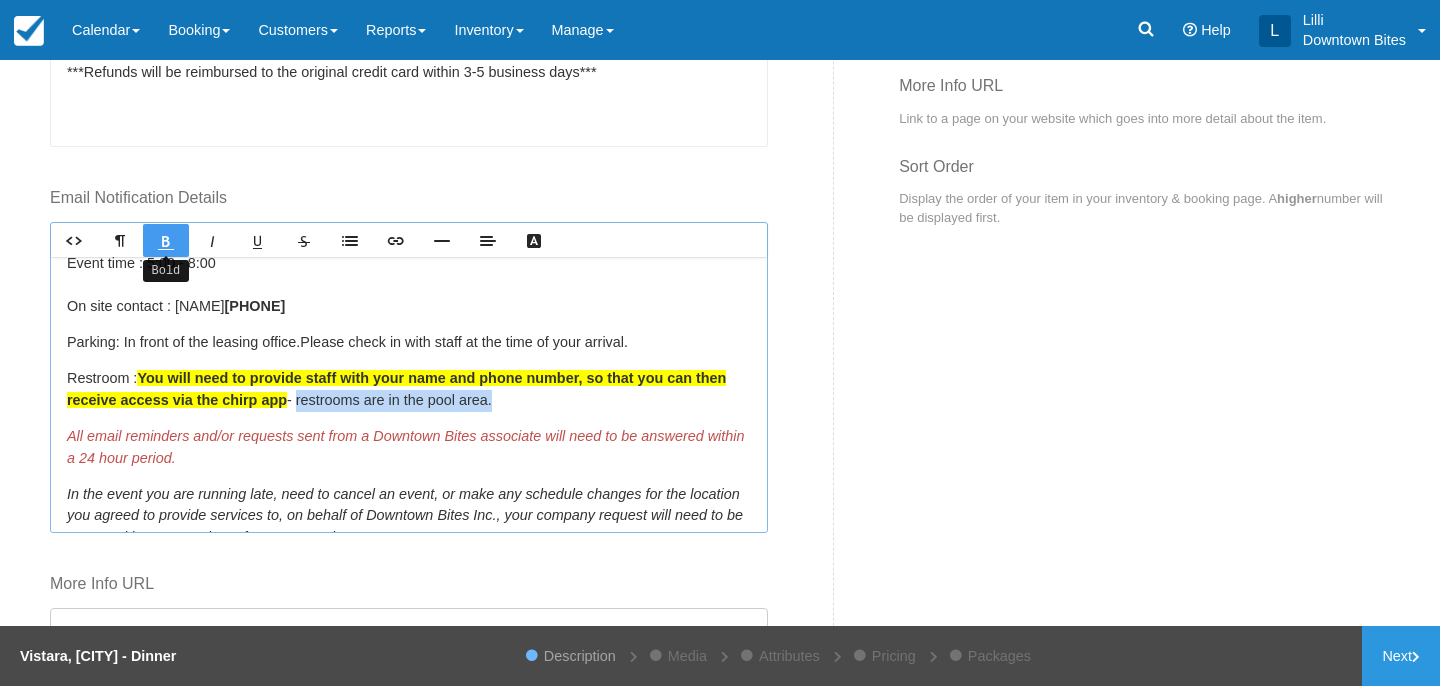 click at bounding box center [166, 241] 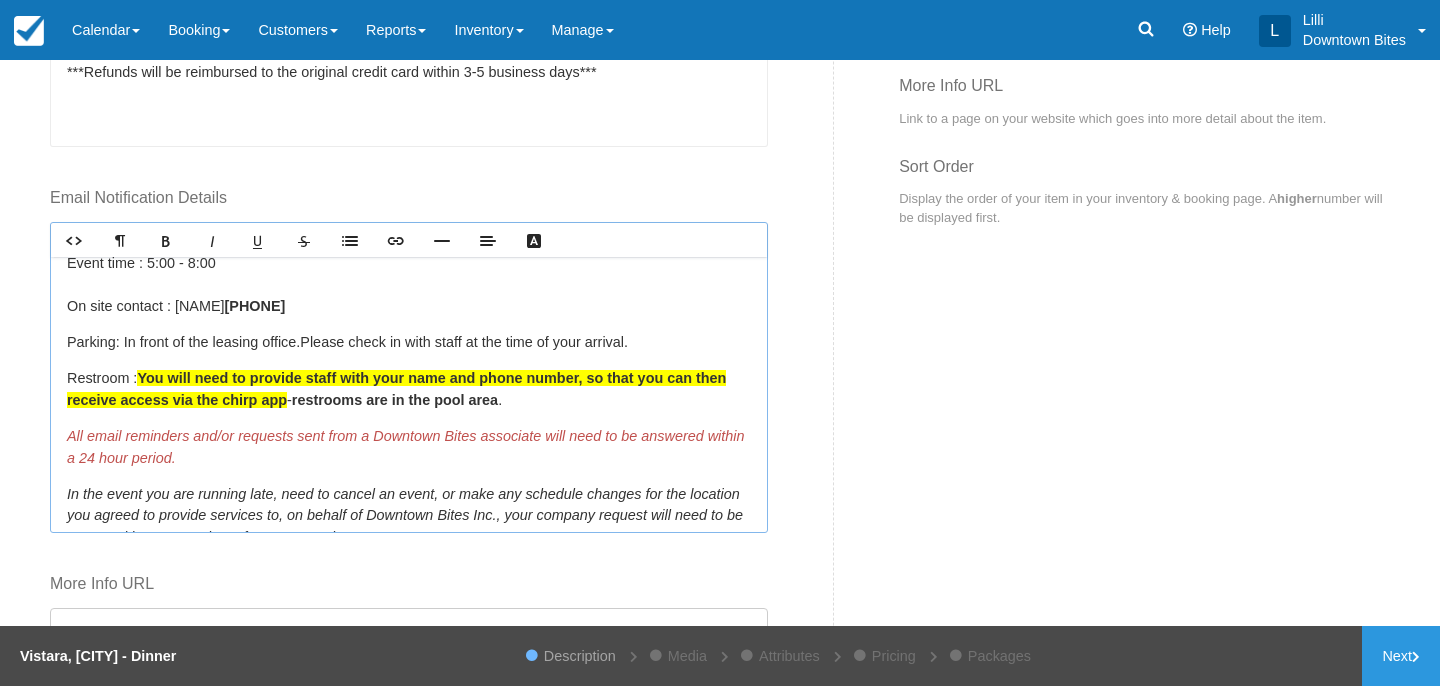 click on "Restroom :  You will need to provide staff with your name and phone number, so that you can then receive access via the chirp app  -  restrooms are in the pool area .   ﻿" at bounding box center [409, 389] 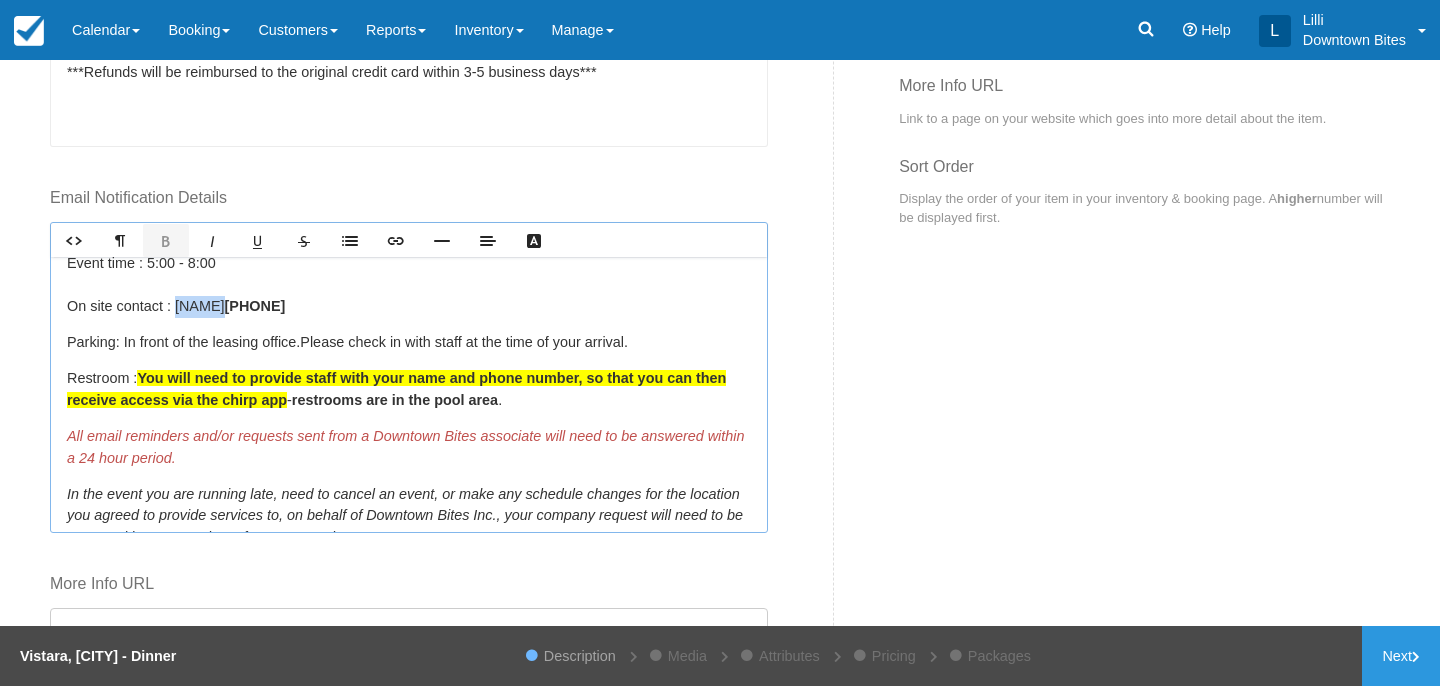 drag, startPoint x: 221, startPoint y: 306, endPoint x: 180, endPoint y: 304, distance: 41.04875 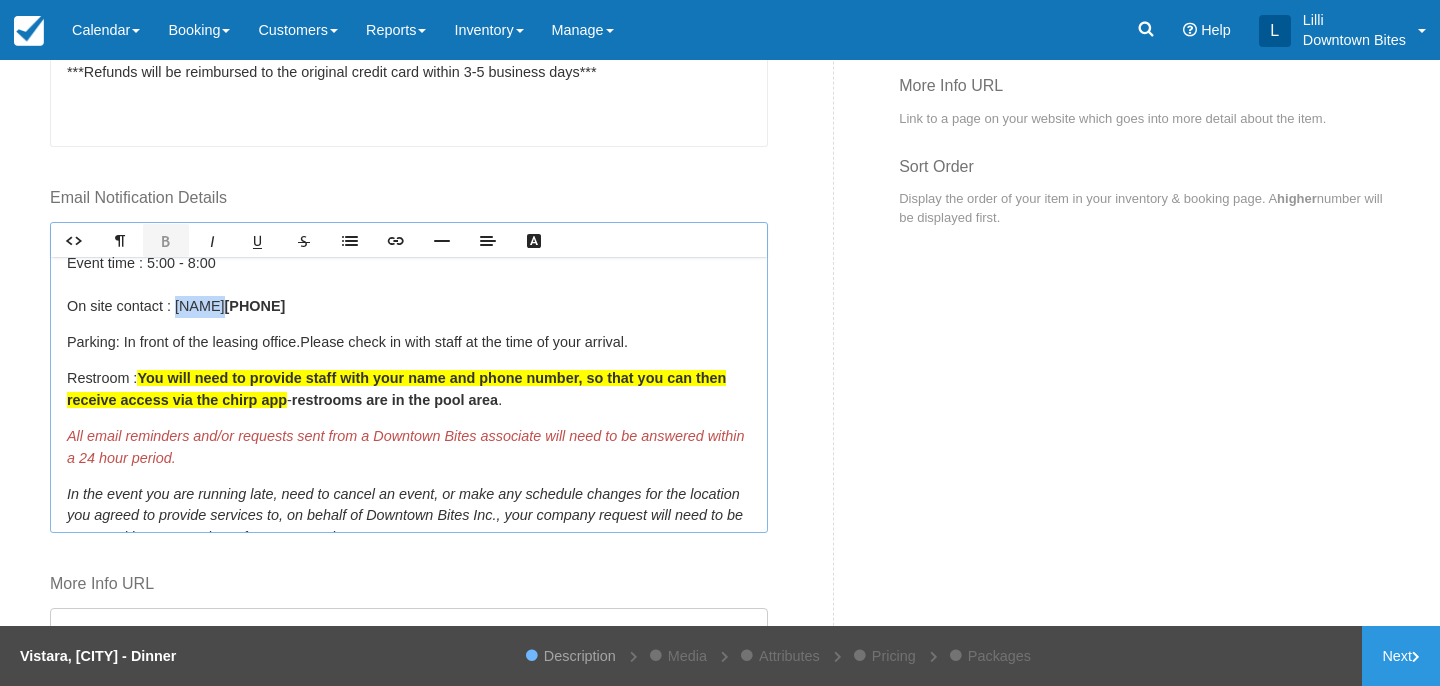 click on "Event time : 5:0 0 - 8:00 On site contact : [NAME] ﻿ ([PHONE]) ﻿" at bounding box center [409, 285] 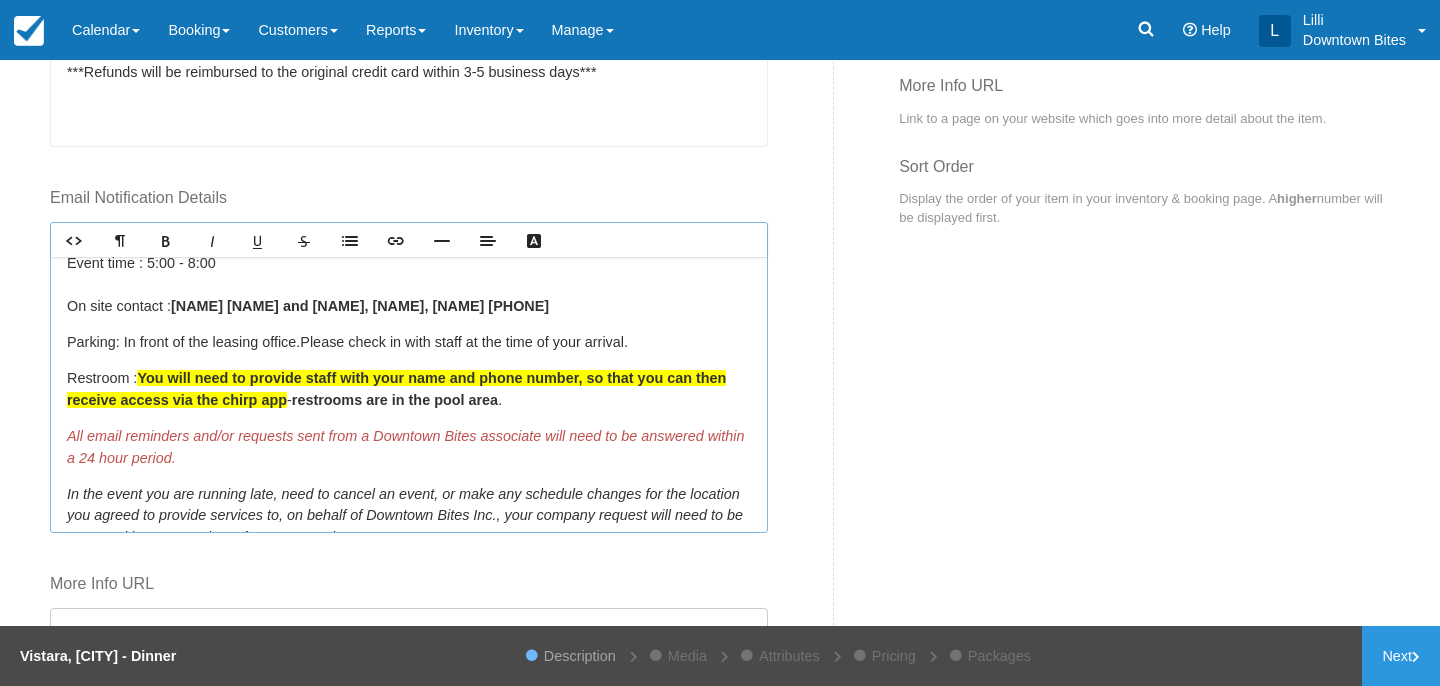 click on "[NAME] [NAME] and [NAME], [NAME], [NAME]" 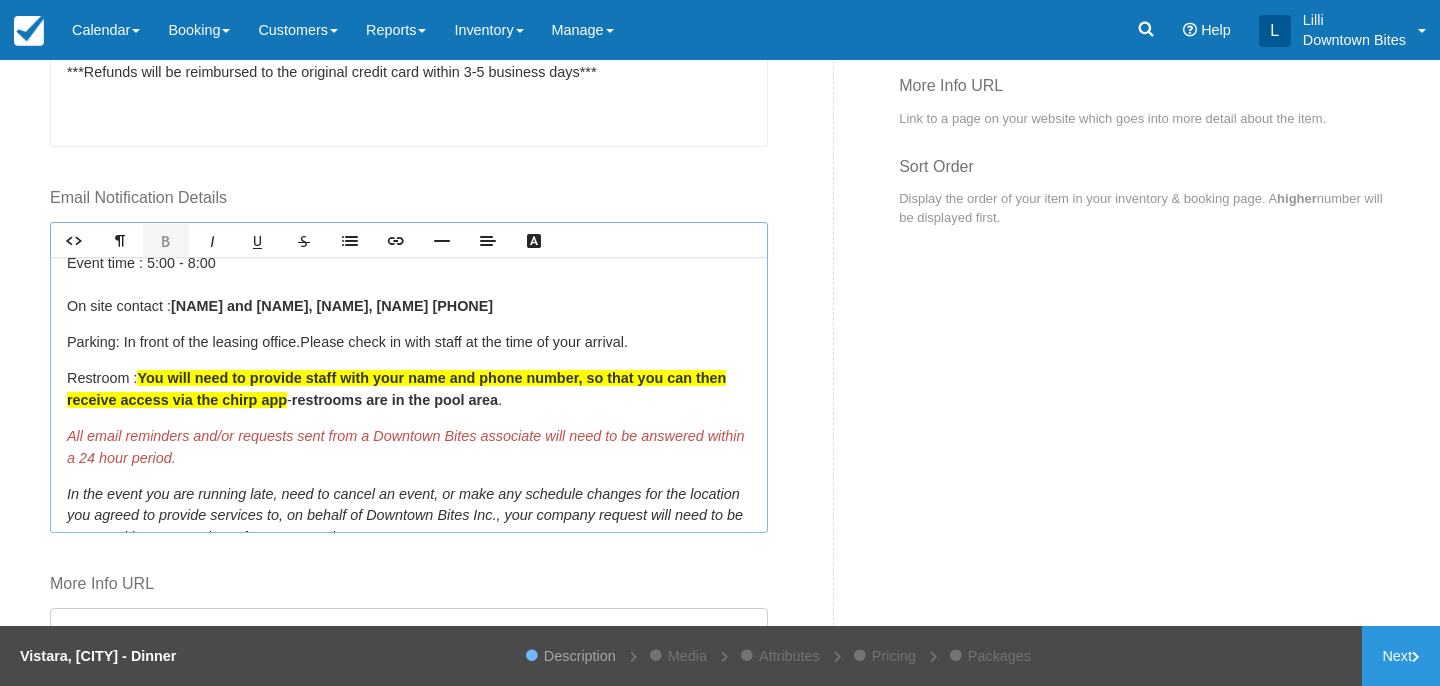click on "[NAME] and [NAME], [NAME], [NAME]" 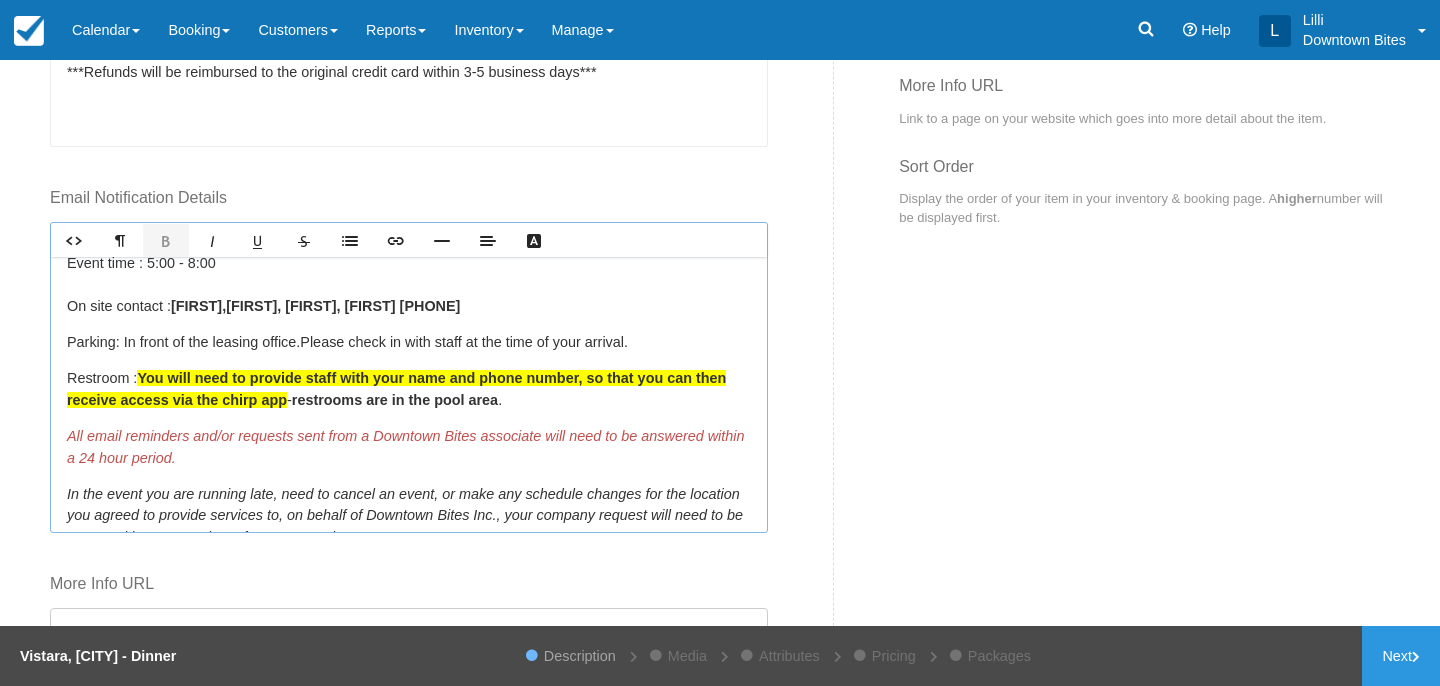 click on "[NAME],  [NAME], [NAME], [NAME]" 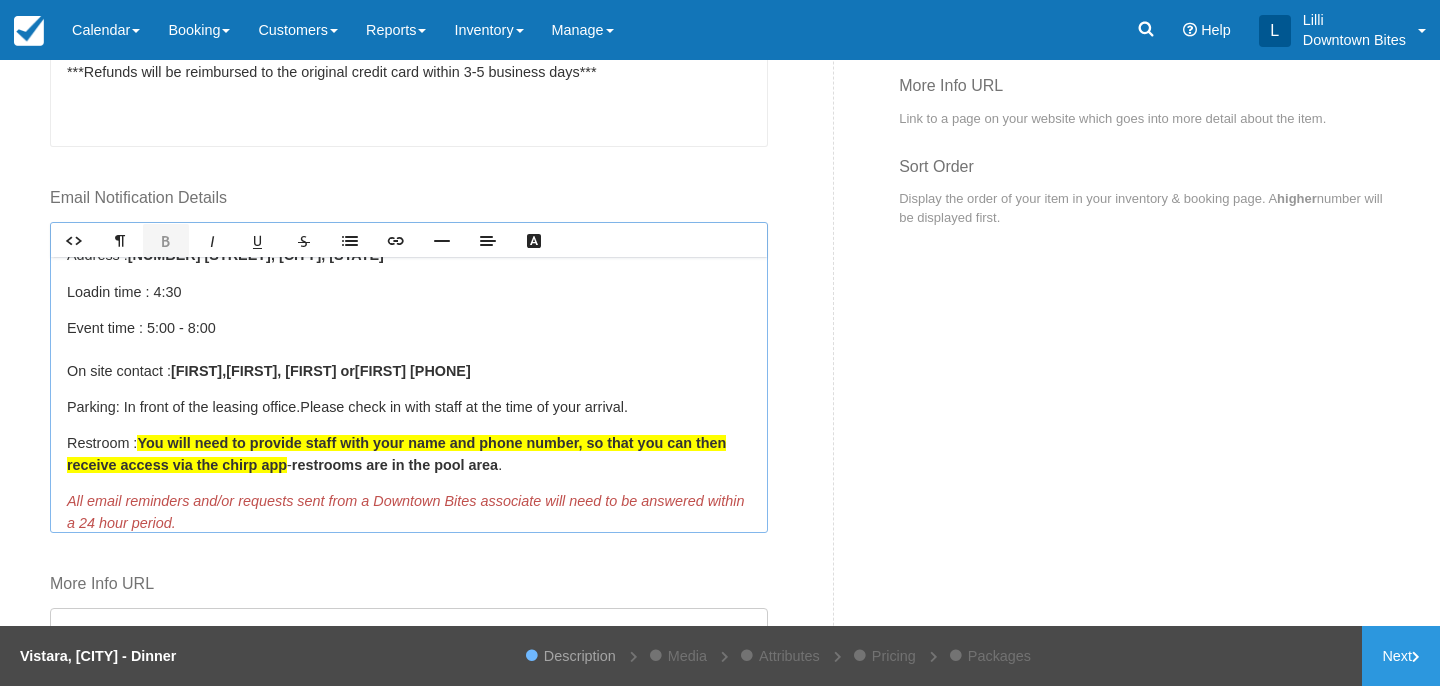 scroll, scrollTop: 0, scrollLeft: 0, axis: both 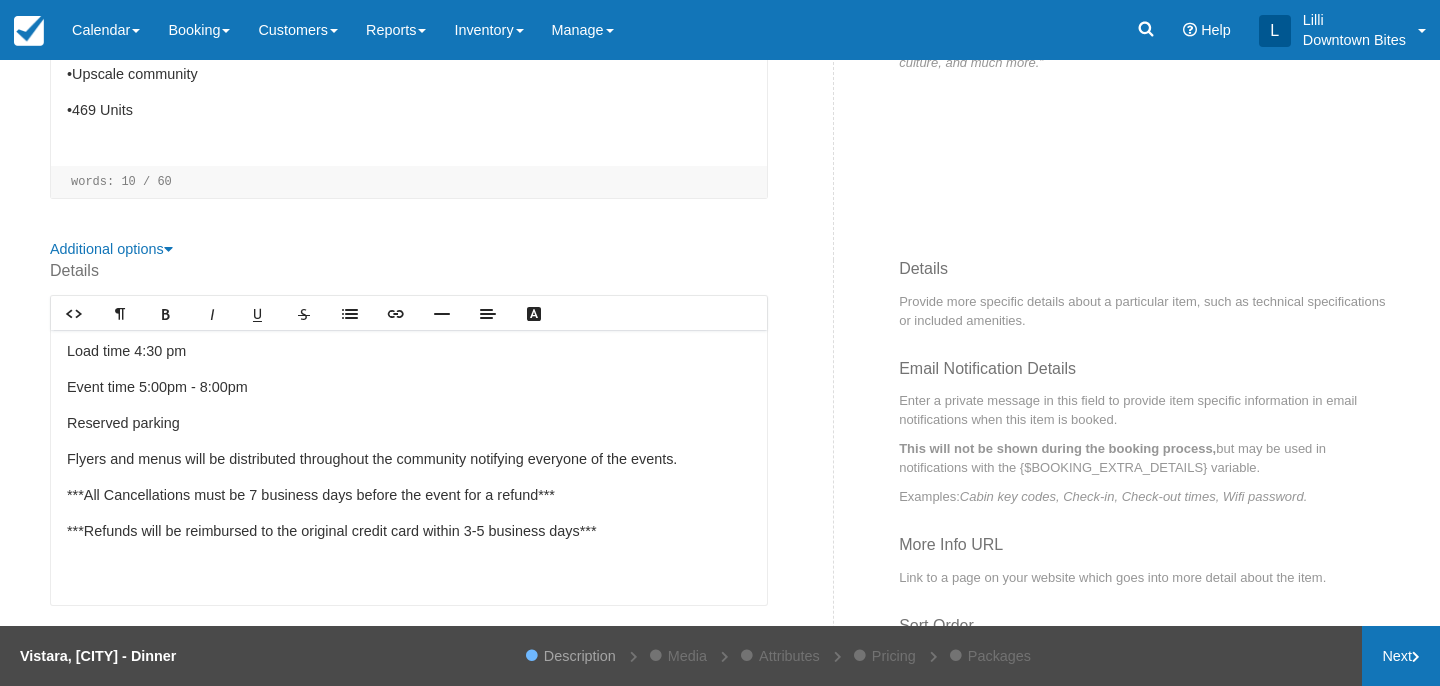 click on "Next" at bounding box center [1401, 656] 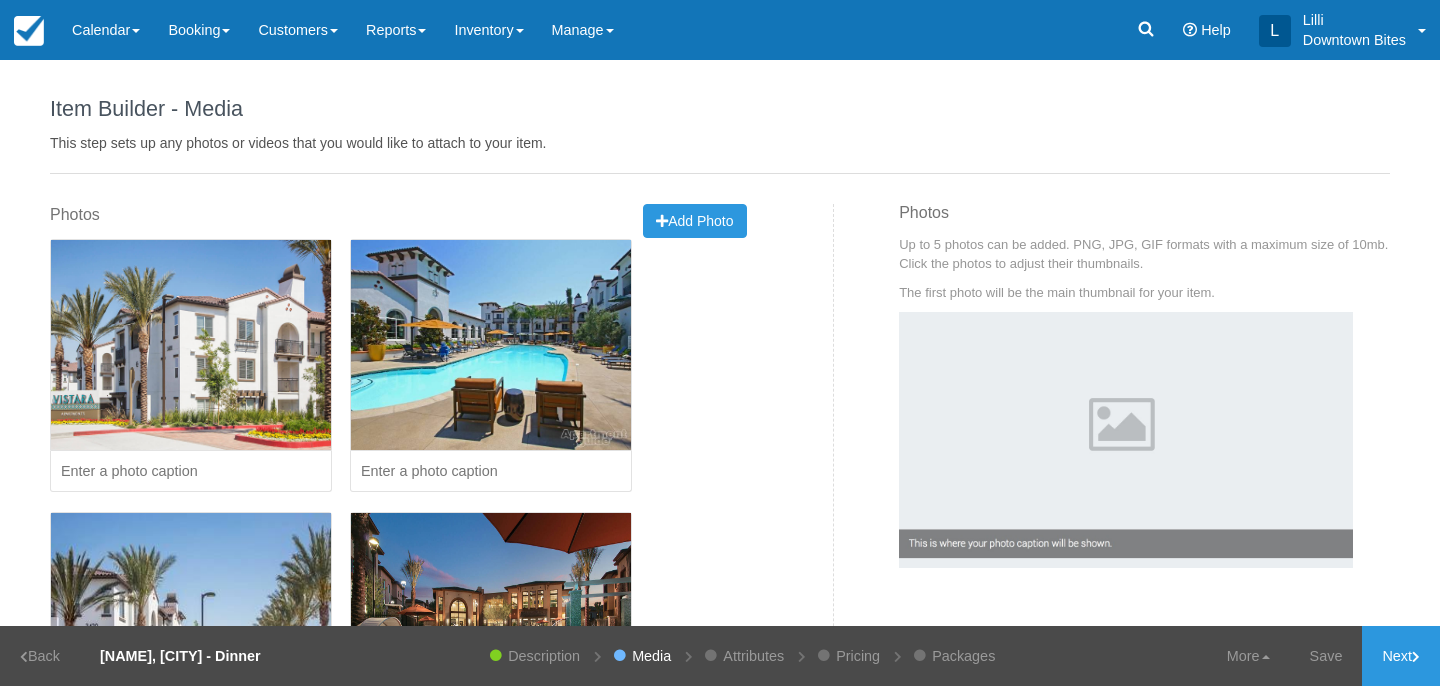 scroll, scrollTop: 0, scrollLeft: 0, axis: both 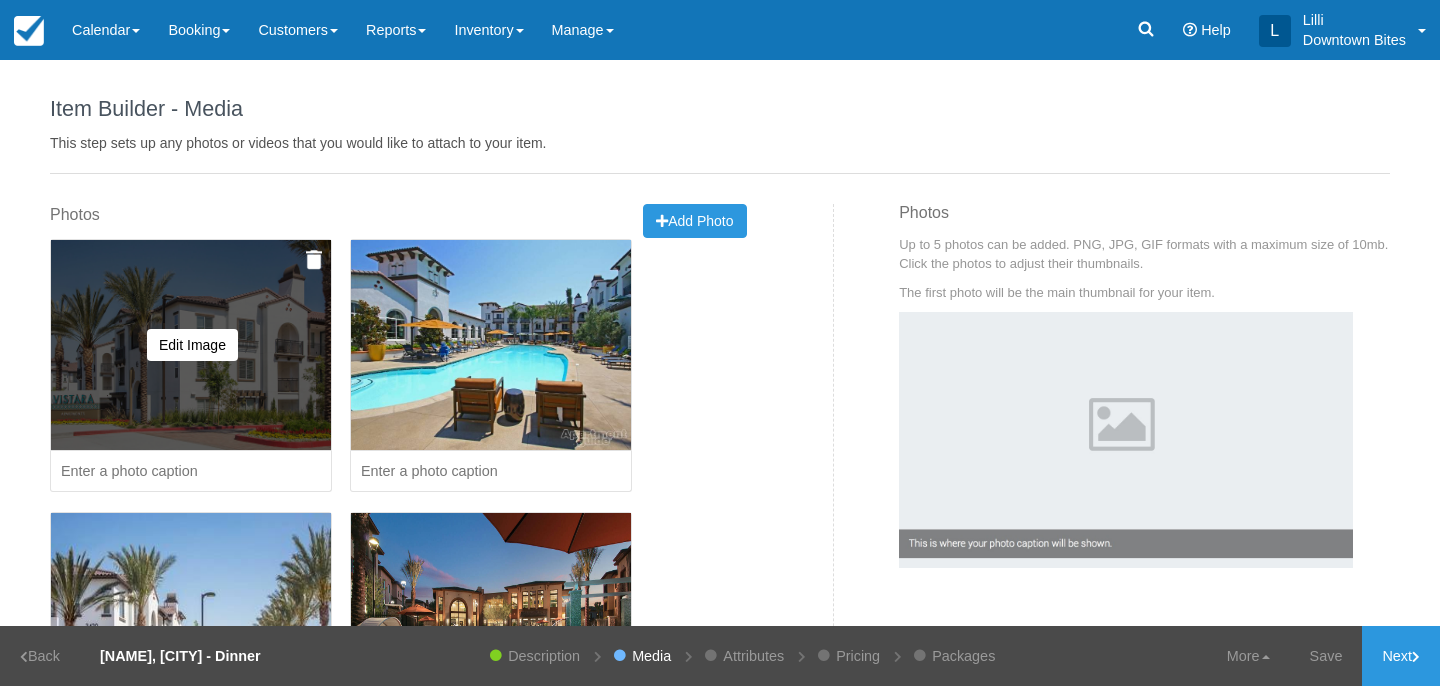 click at bounding box center (314, 260) 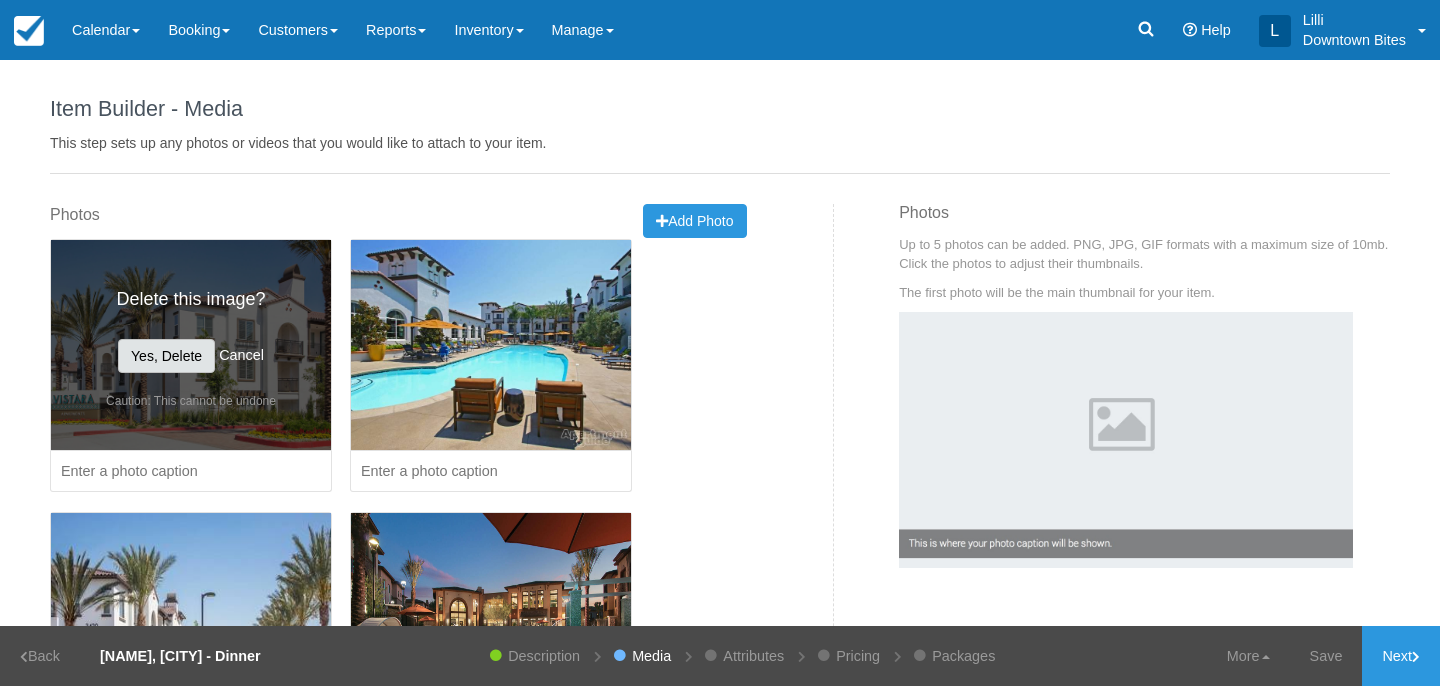 click on "Yes, Delete" at bounding box center [166, 356] 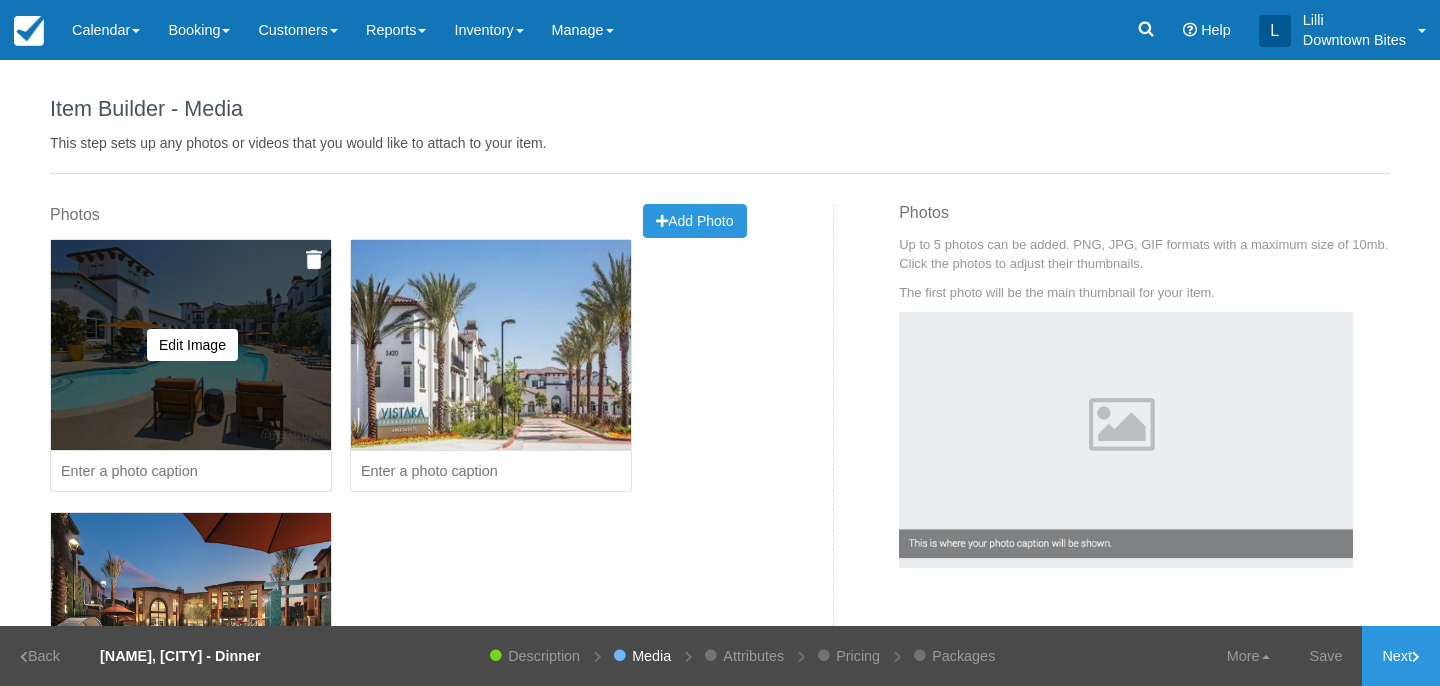 click at bounding box center (314, 260) 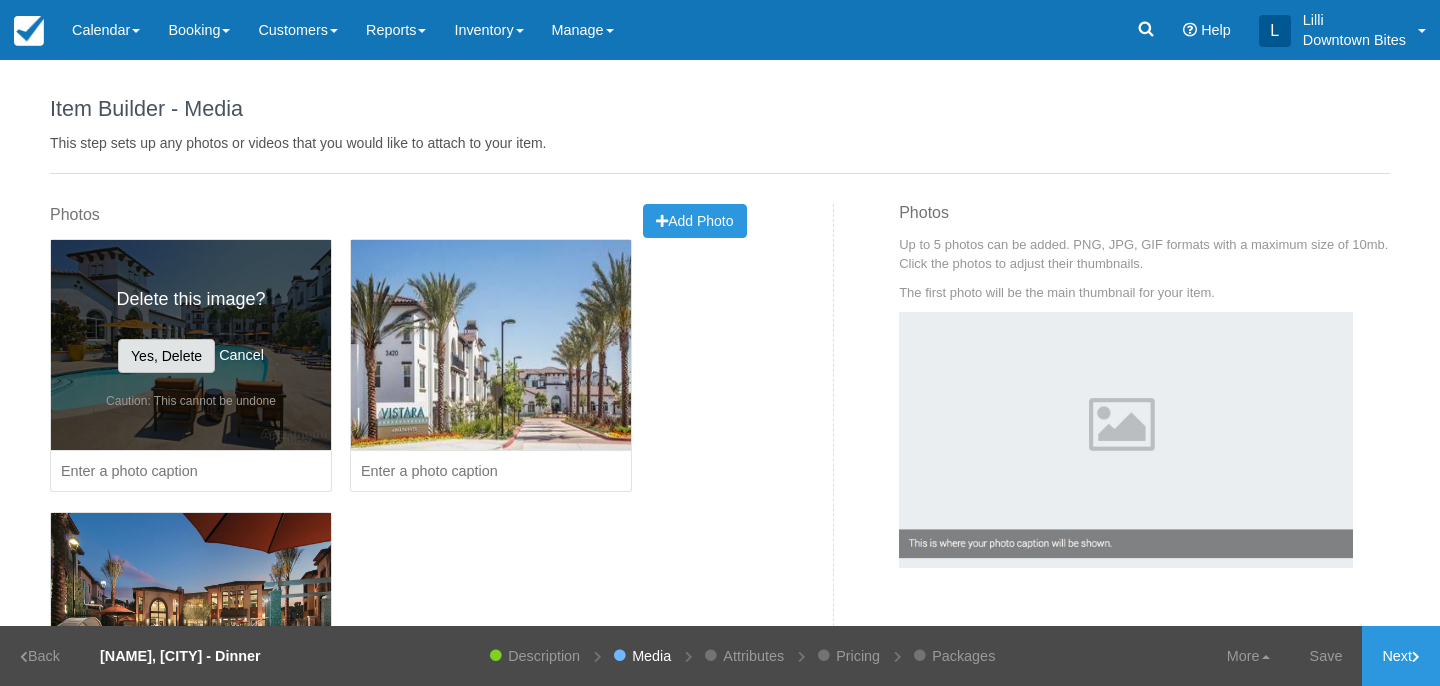 click on "Yes, Delete" at bounding box center (166, 356) 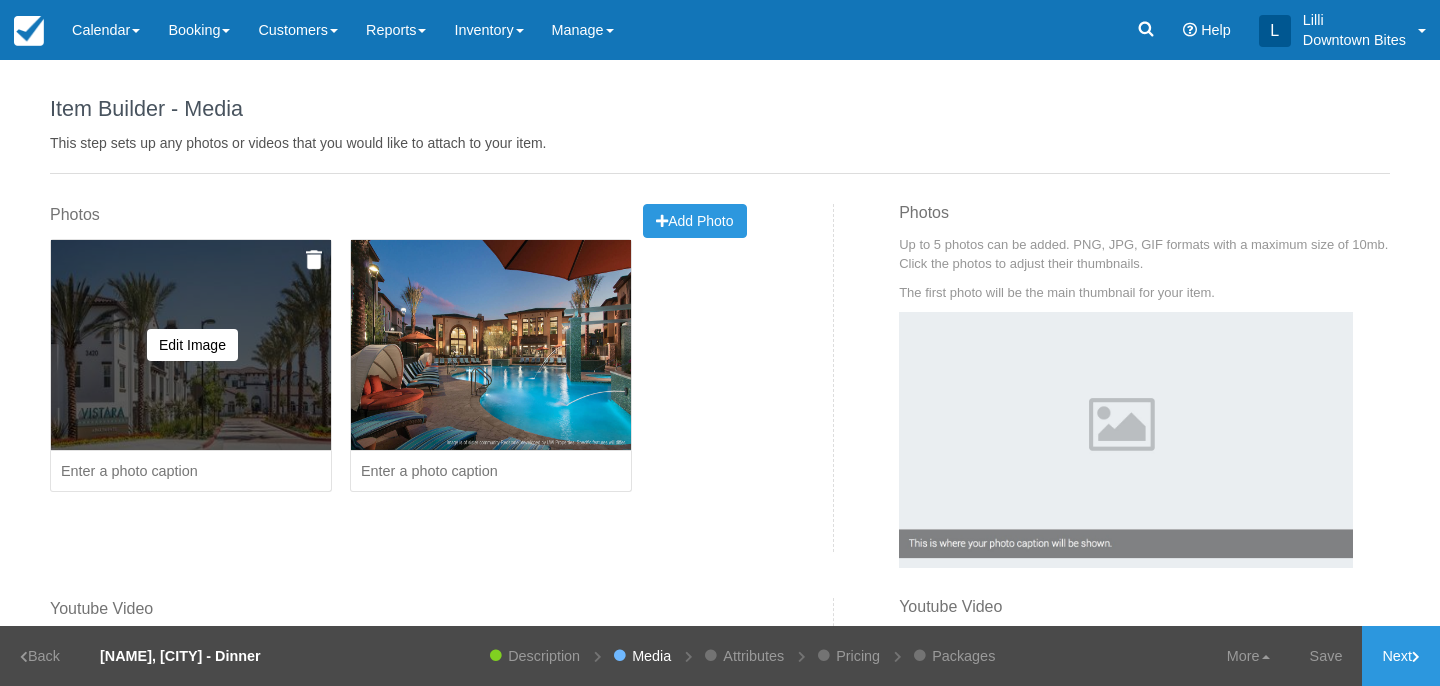 click at bounding box center (314, 260) 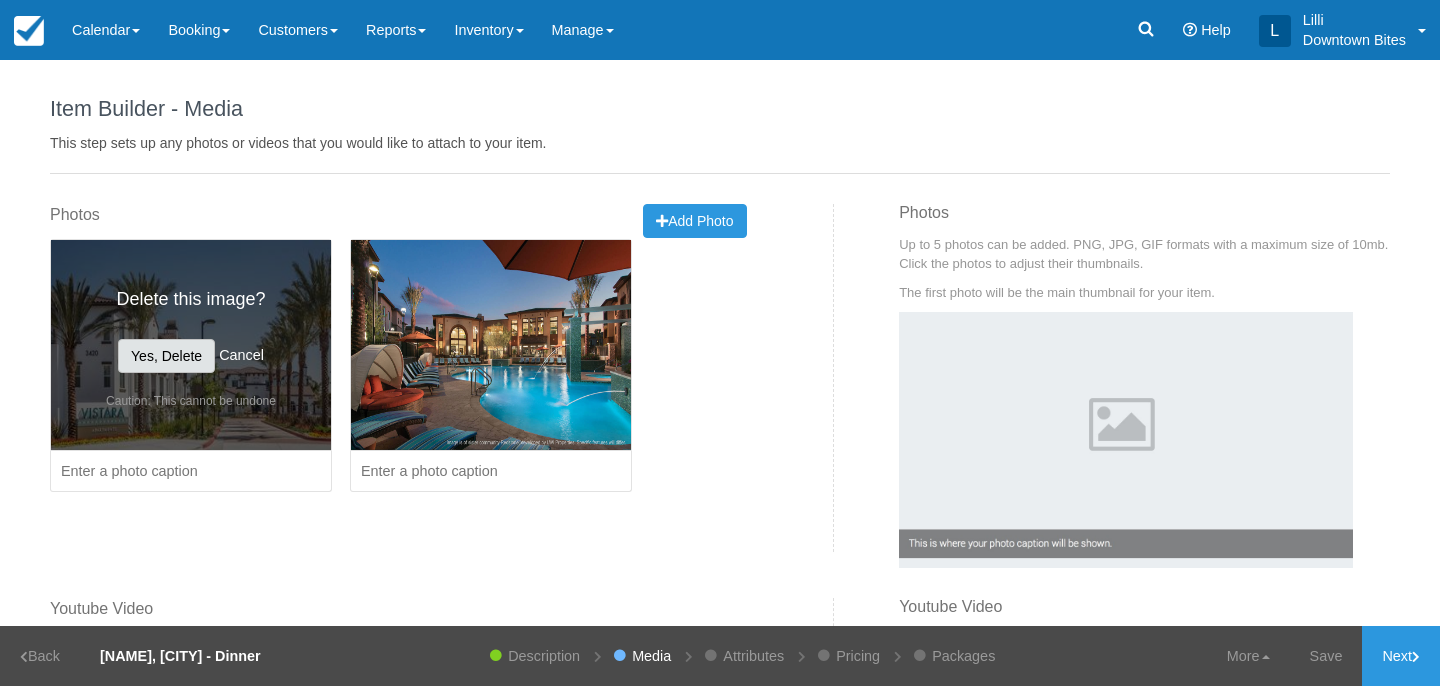 click on "Yes, Delete" at bounding box center [166, 356] 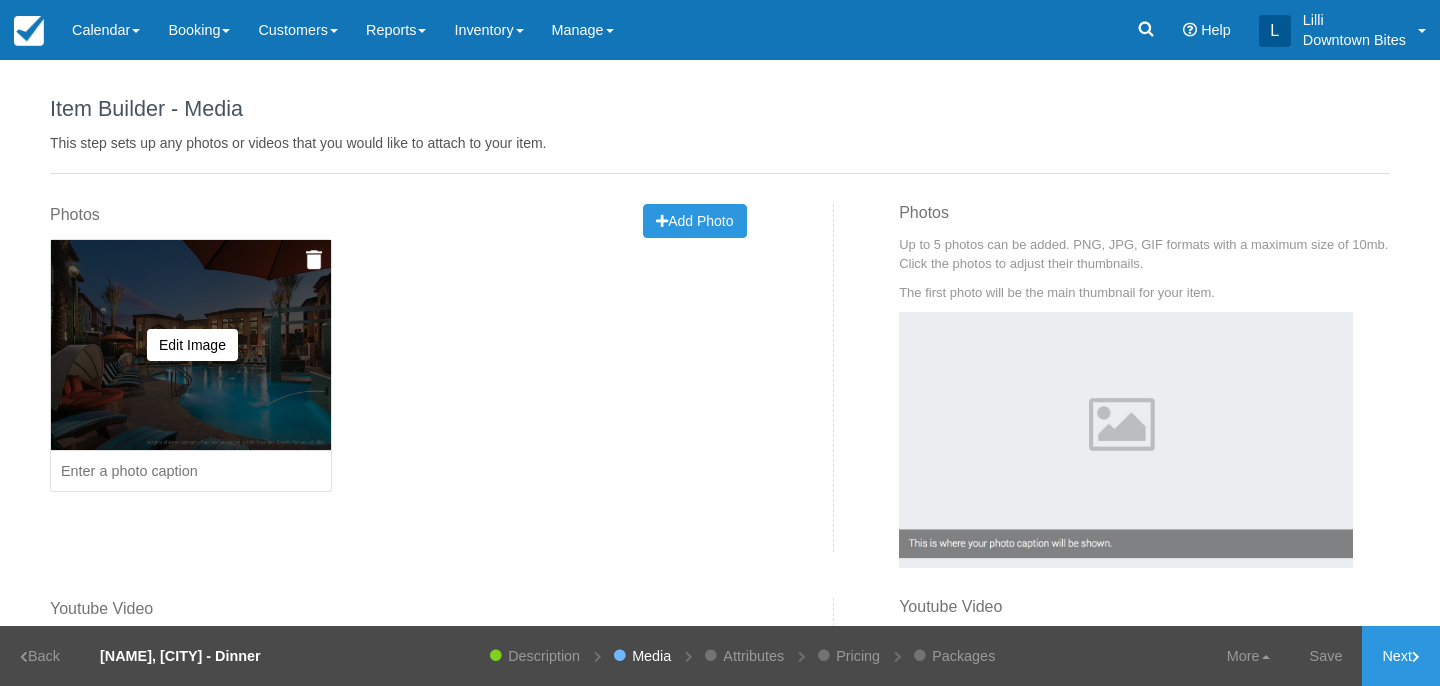 click at bounding box center (314, 260) 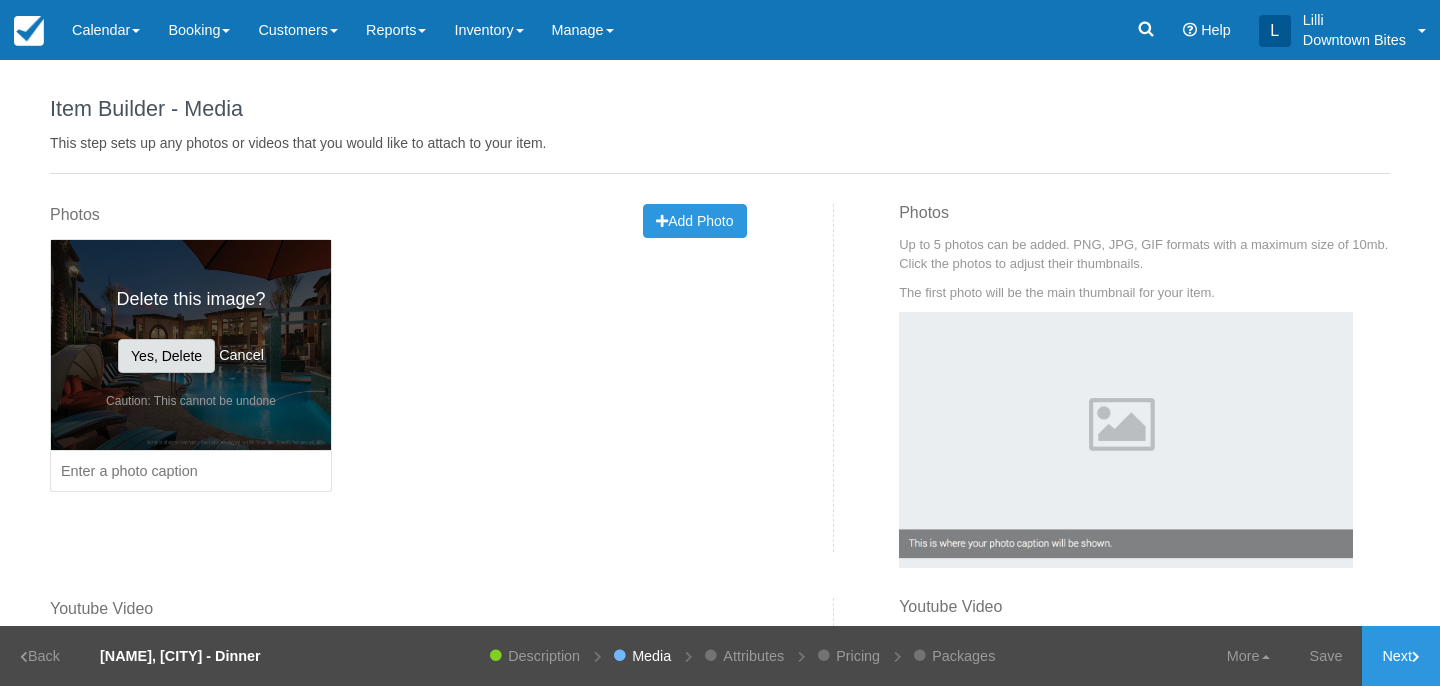 click on "Yes, Delete" at bounding box center [166, 356] 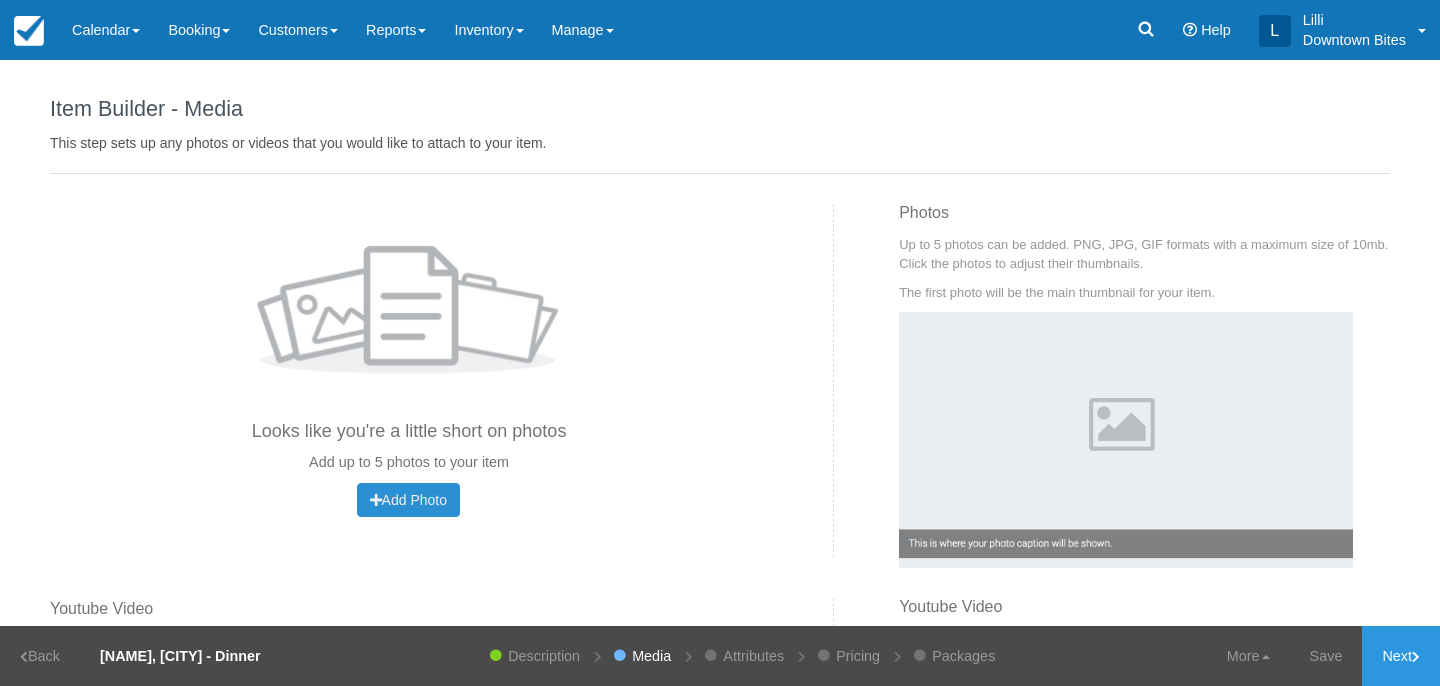 click on "Add Photo" at bounding box center (408, 500) 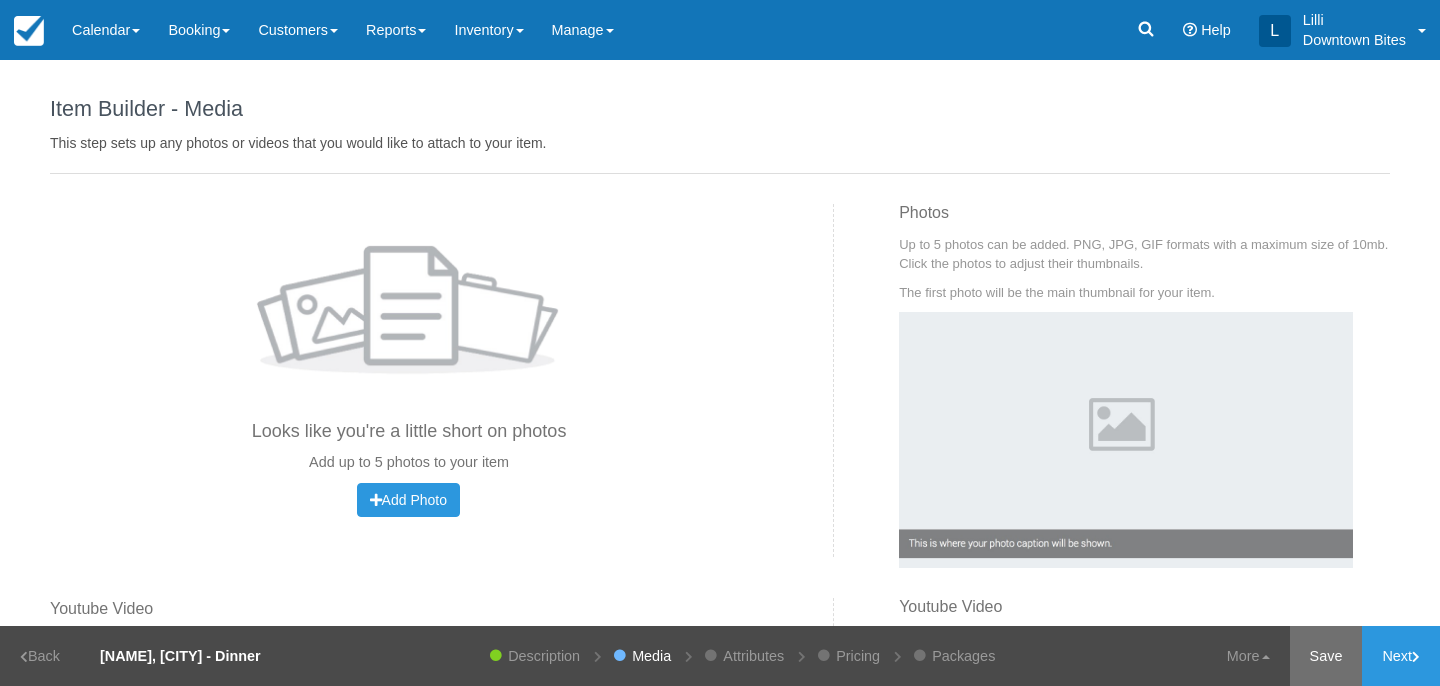 click on "Save" at bounding box center [1326, 656] 